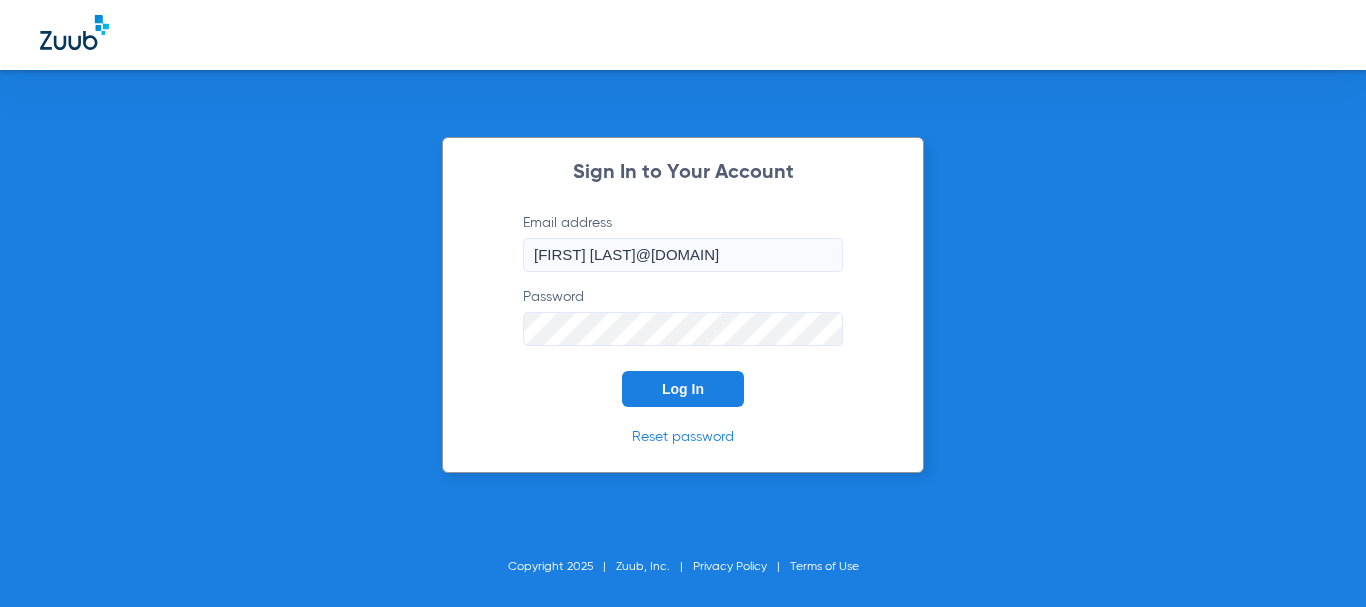 scroll, scrollTop: 0, scrollLeft: 0, axis: both 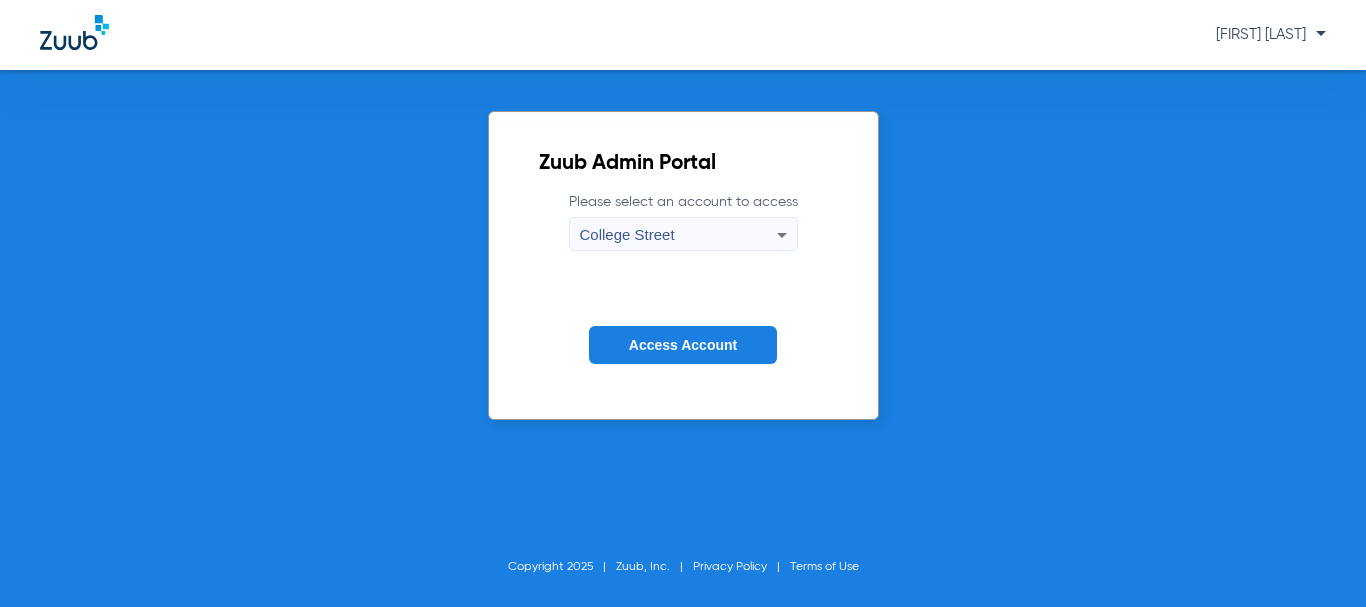 click on "Access Account" 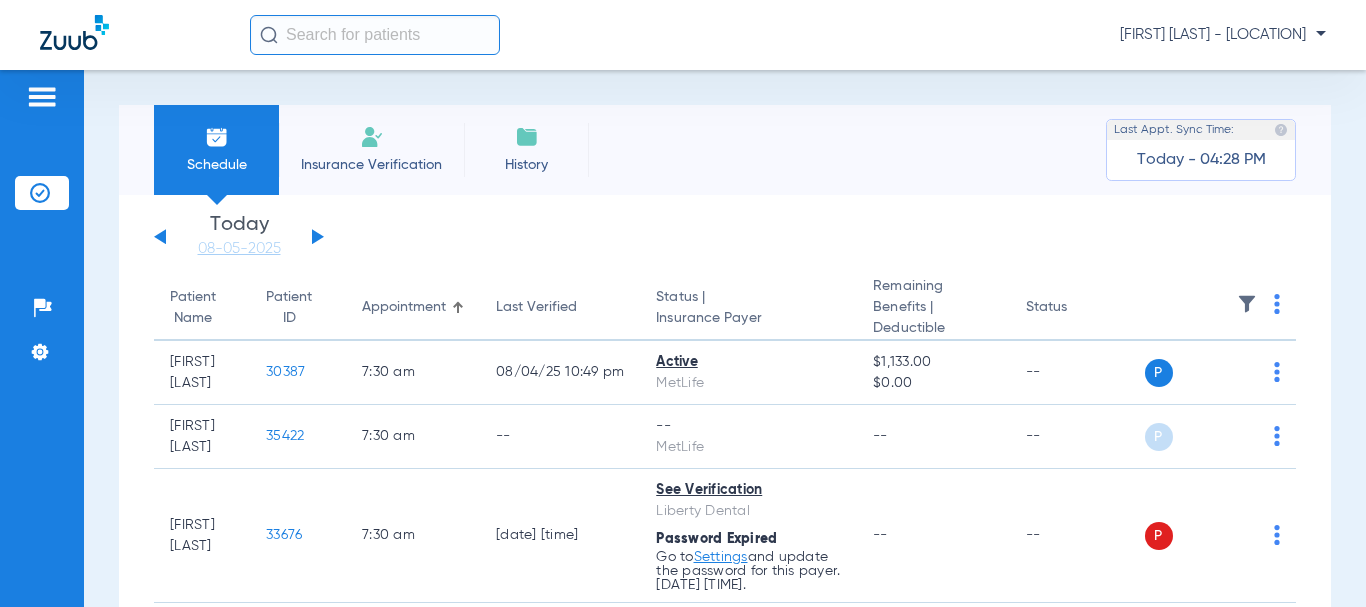 click on "Sunday   06-01-2025   Monday   06-02-2025   Tuesday   06-03-2025   Wednesday   06-04-2025   Thursday   06-05-2025   Friday   06-06-2025   Saturday   06-07-2025   Sunday   06-08-2025   Monday   06-09-2025   Tuesday   06-10-2025   Wednesday   06-11-2025   Thursday   06-12-2025   Friday   06-13-2025   Saturday   06-14-2025   Sunday   06-15-2025   Monday   06-16-2025   Tuesday   06-17-2025   Wednesday   06-18-2025   Thursday   06-19-2025   Friday   06-20-2025   Saturday   06-21-2025   Sunday   06-22-2025   Monday   06-23-2025   Tuesday   06-24-2025   Wednesday   06-25-2025   Thursday   06-26-2025   Friday   06-27-2025   Saturday   06-28-2025   Sunday   06-29-2025   Monday   06-30-2025   Tuesday   07-01-2025   Wednesday   07-02-2025   Thursday   07-03-2025   Friday   07-04-2025   Saturday   07-05-2025   Sunday   07-06-2025   Monday   07-07-2025   Tuesday   07-08-2025   Wednesday   07-09-2025   Thursday   07-10-2025   Friday   07-11-2025   Saturday   07-12-2025   Sunday   07-13-2025   Monday   07-14-2025   Friday" 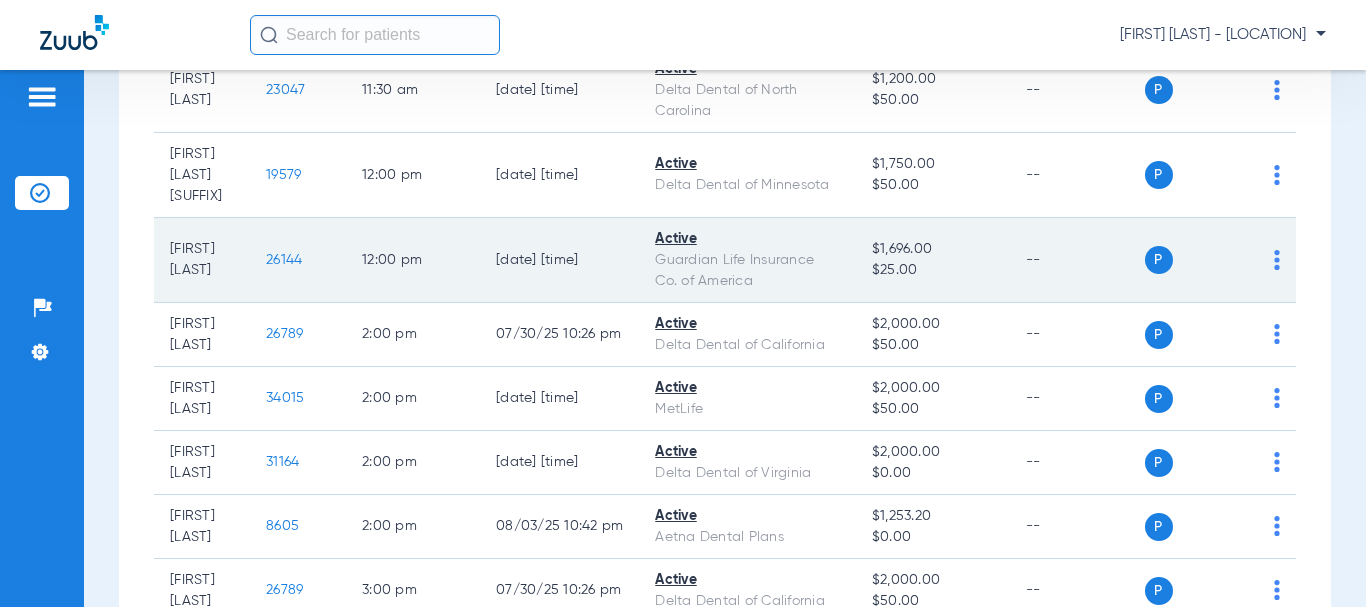 scroll, scrollTop: 2000, scrollLeft: 0, axis: vertical 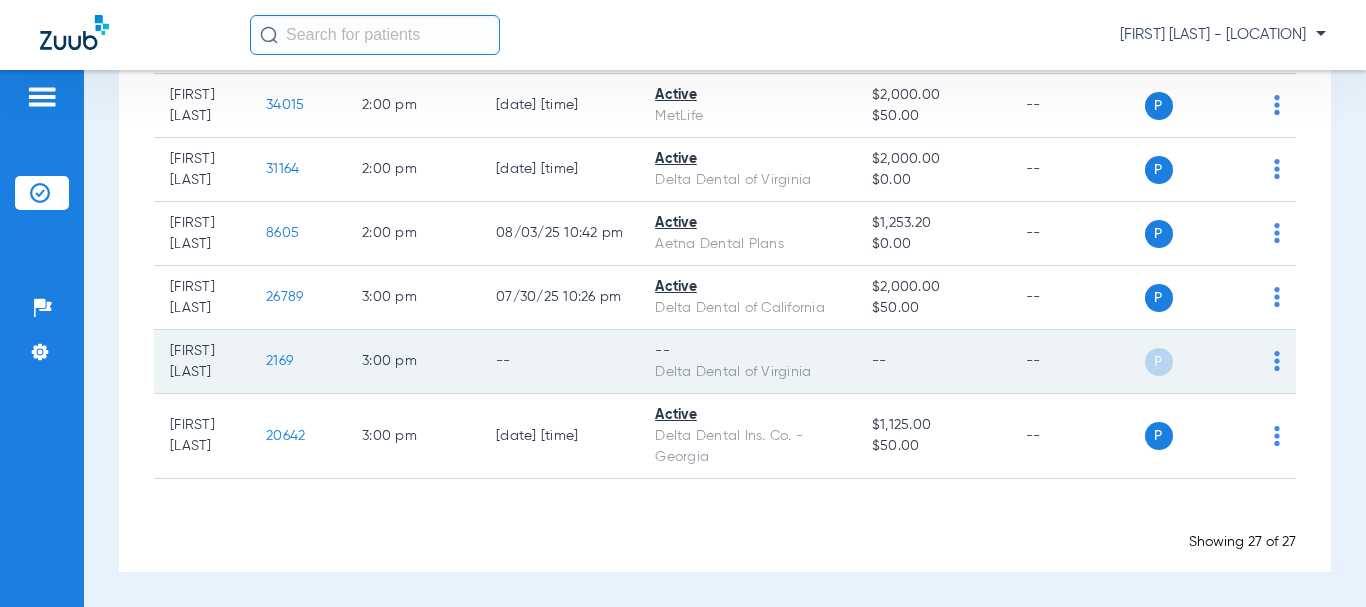 click on "2169" 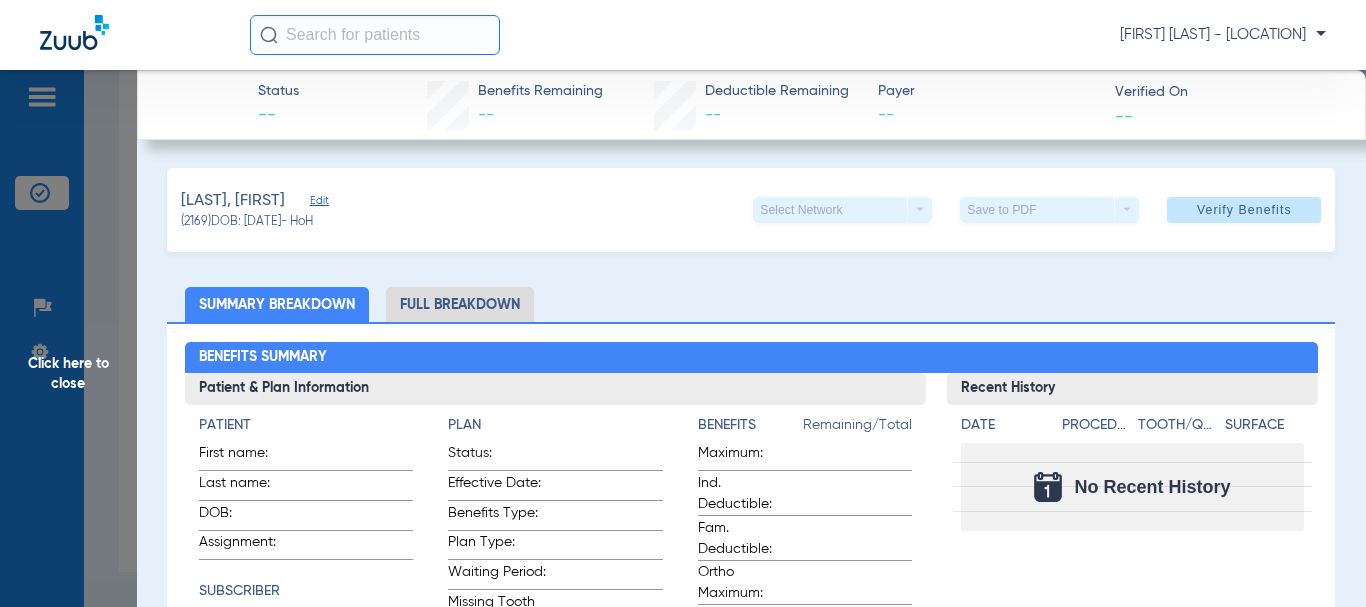 click on "Full Breakdown" 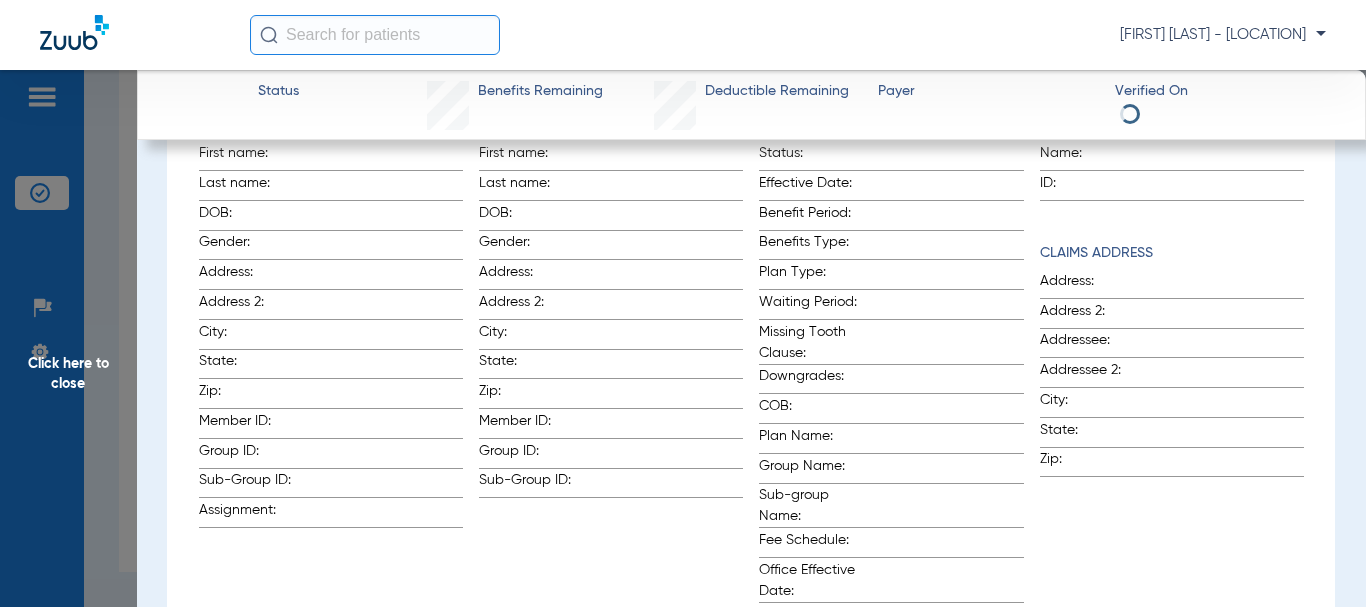 scroll, scrollTop: 0, scrollLeft: 0, axis: both 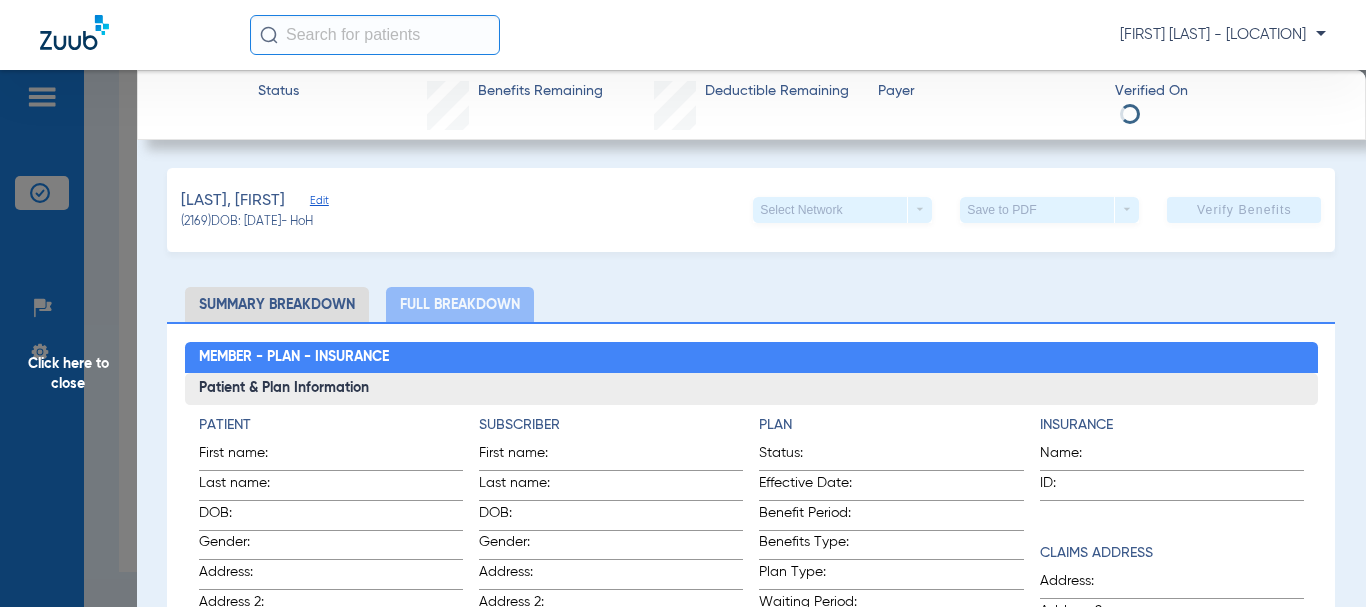 click on "Edit" 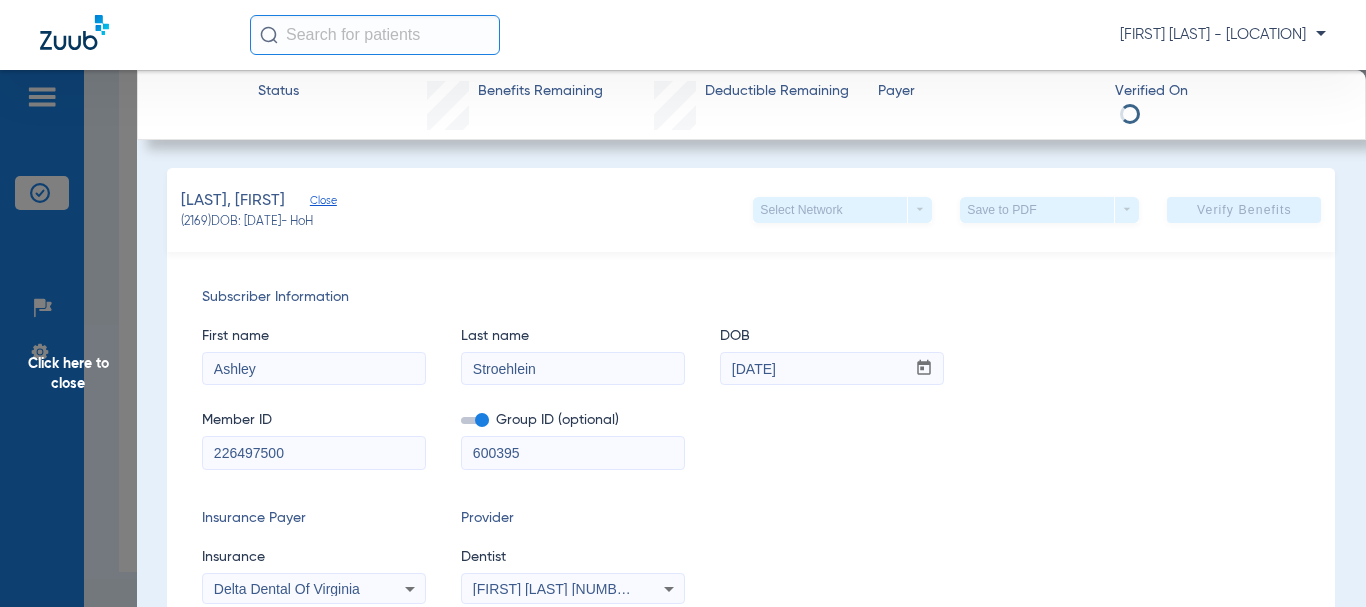 drag, startPoint x: 305, startPoint y: 448, endPoint x: 167, endPoint y: 453, distance: 138.09055 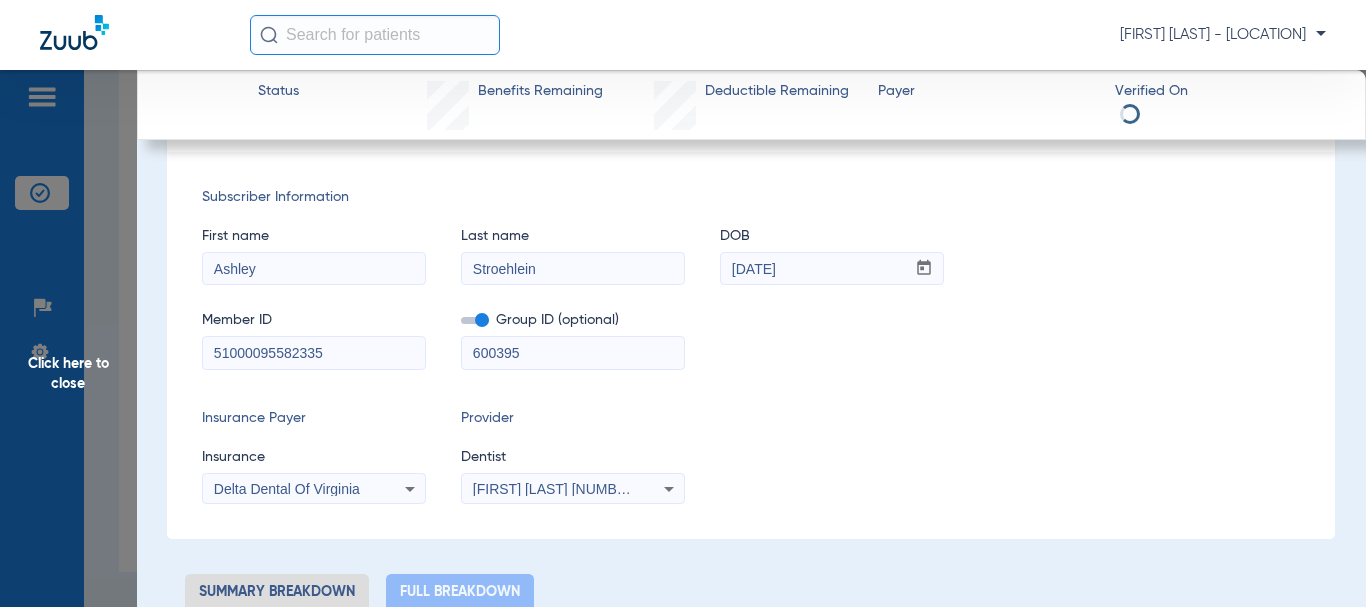 scroll, scrollTop: 0, scrollLeft: 0, axis: both 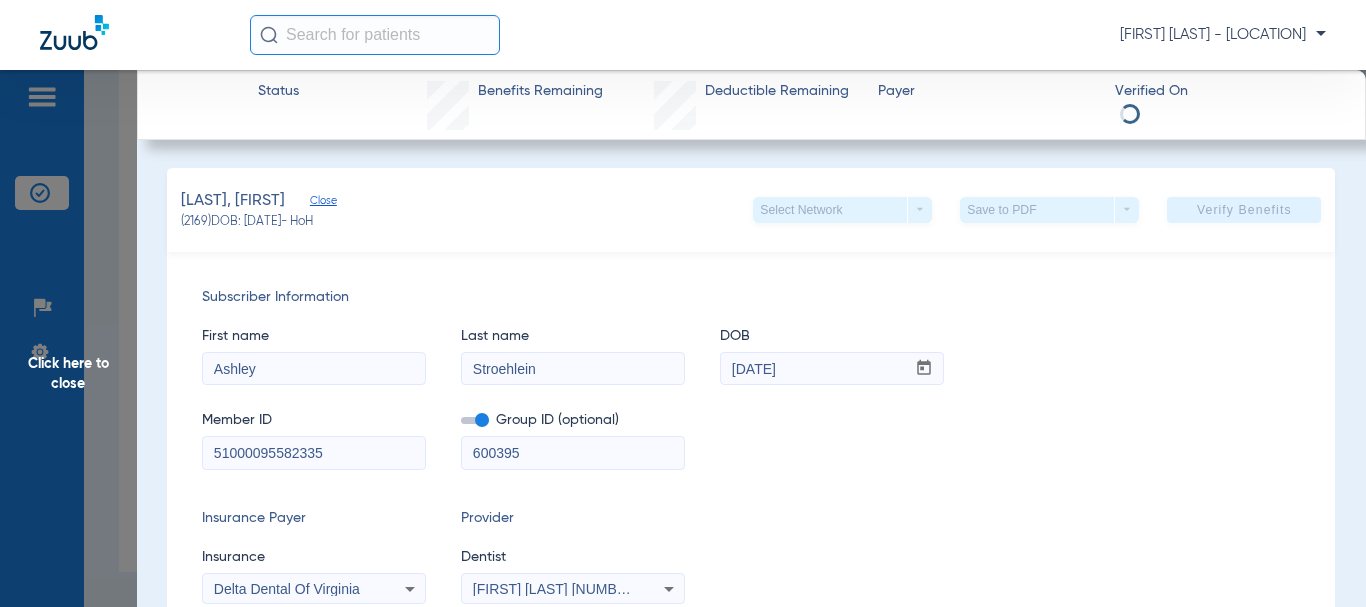 type on "51000095582335" 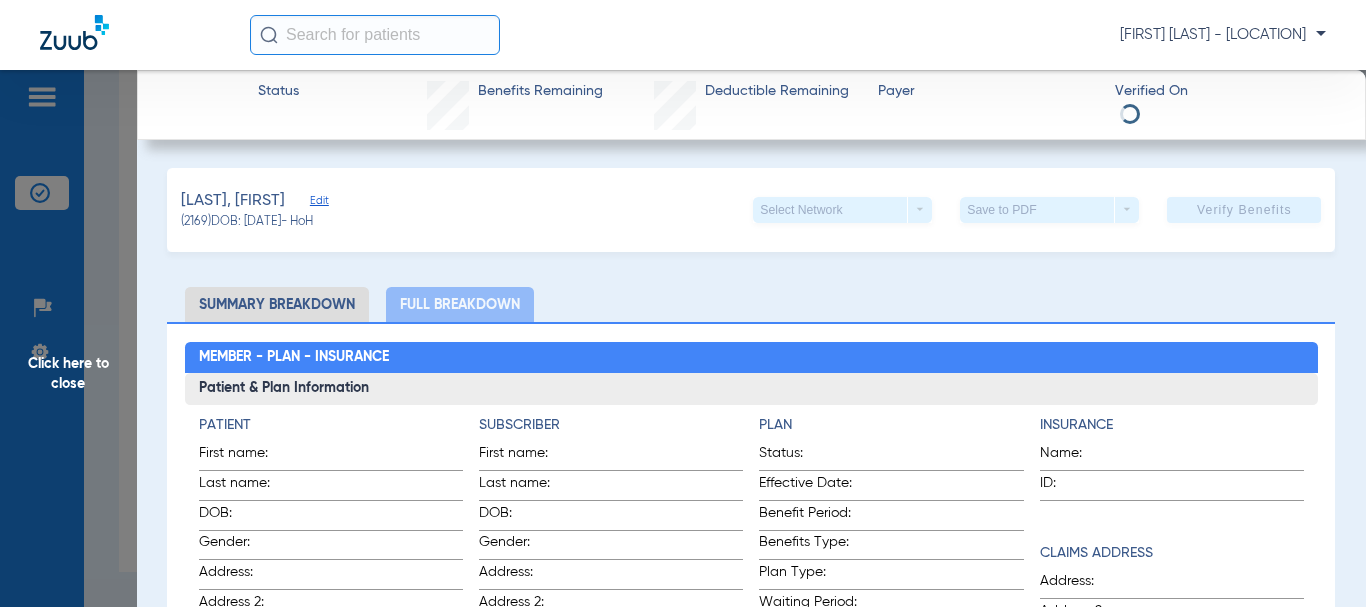 click on "Click here to close" 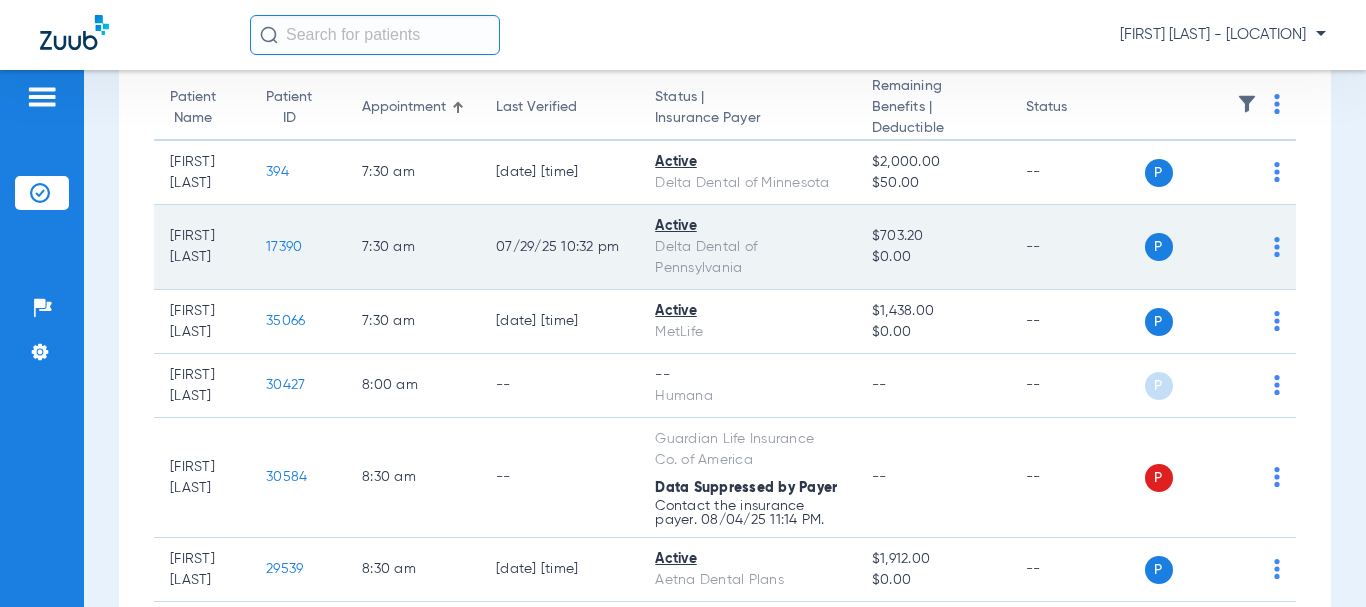 scroll, scrollTop: 100, scrollLeft: 0, axis: vertical 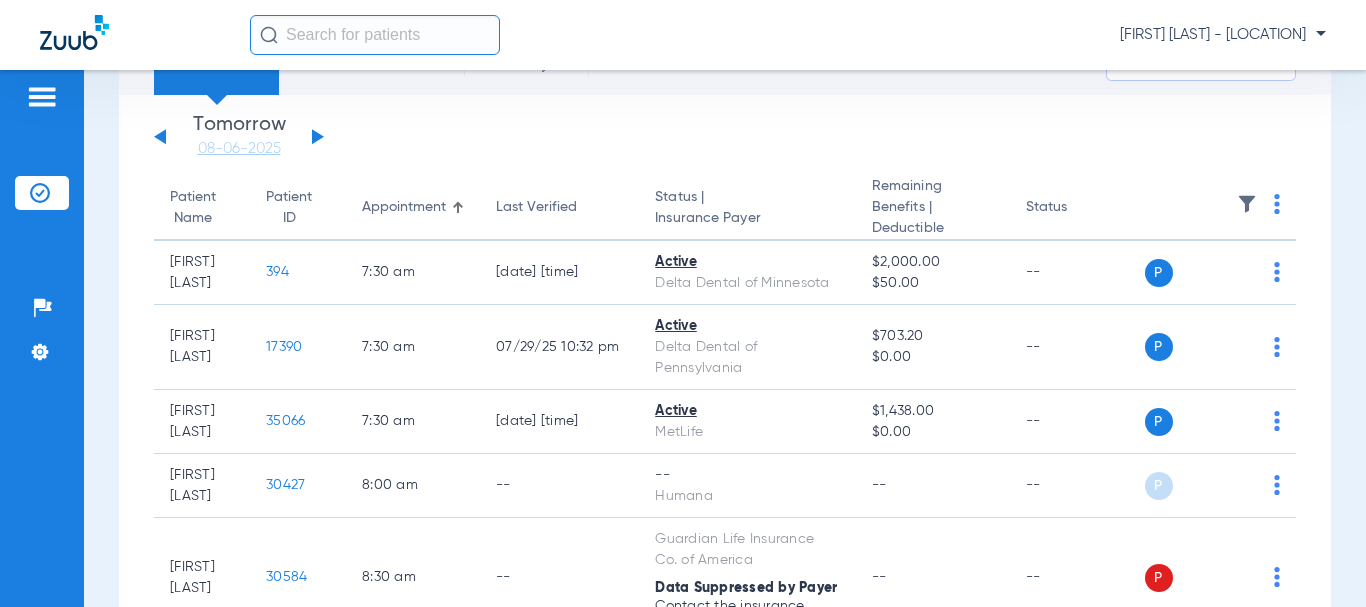 click on "Sunday   06-01-2025   Monday   06-02-2025   Tuesday   06-03-2025   Wednesday   06-04-2025   Thursday   06-05-2025   Friday   06-06-2025   Saturday   06-07-2025   Sunday   06-08-2025   Monday   06-09-2025   Tuesday   06-10-2025   Wednesday   06-11-2025   Thursday   06-12-2025   Friday   06-13-2025   Saturday   06-14-2025   Sunday   06-15-2025   Monday   06-16-2025   Tuesday   06-17-2025   Wednesday   06-18-2025   Thursday   06-19-2025   Friday   06-20-2025   Saturday   06-21-2025   Sunday   06-22-2025   Monday   06-23-2025   Tuesday   06-24-2025   Wednesday   06-25-2025   Thursday   06-26-2025   Friday   06-27-2025   Saturday   06-28-2025   Sunday   06-29-2025   Monday   06-30-2025   Tuesday   07-01-2025   Wednesday   07-02-2025   Thursday   07-03-2025   Friday   07-04-2025   Saturday   07-05-2025   Sunday   07-06-2025   Monday   07-07-2025   Tuesday   07-08-2025   Wednesday   07-09-2025   Thursday   07-10-2025   Friday   07-11-2025   Saturday   07-12-2025   Sunday   07-13-2025   Monday   07-14-2025   Friday" 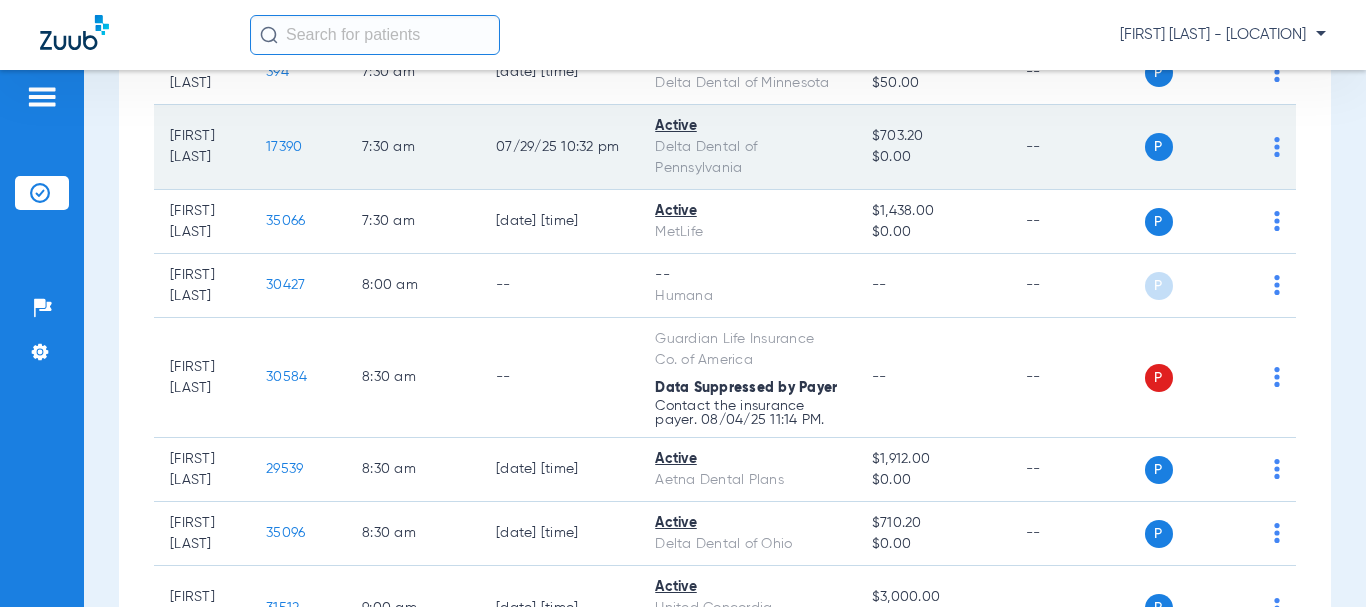 scroll, scrollTop: 0, scrollLeft: 0, axis: both 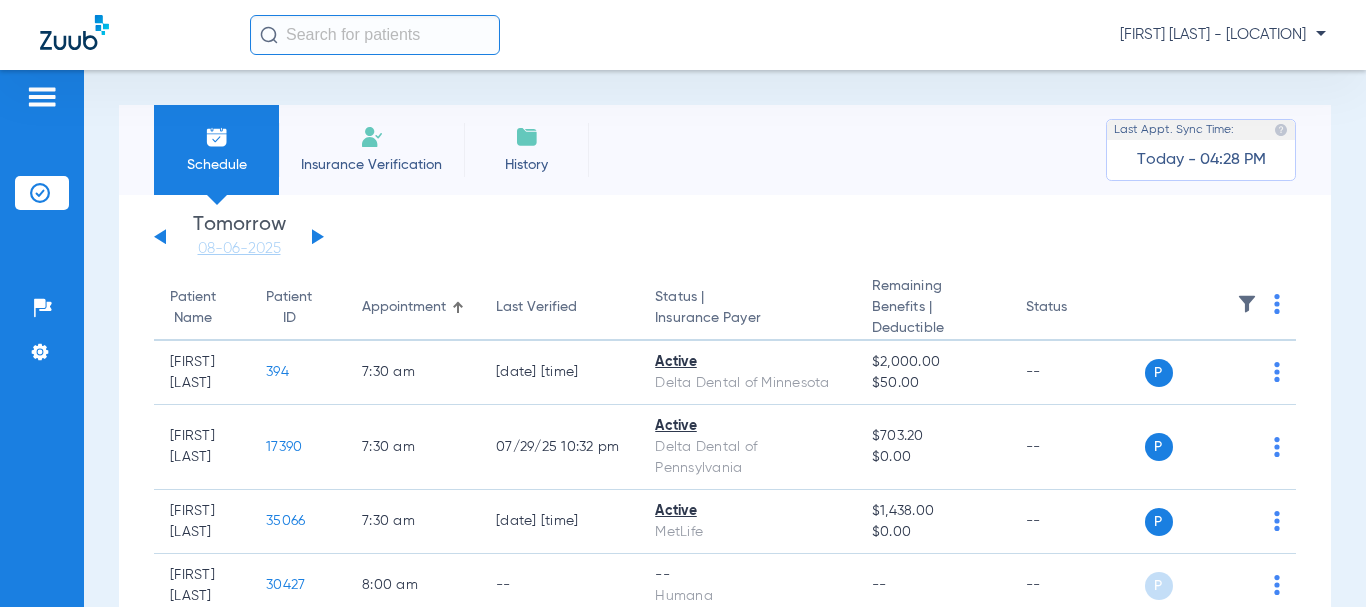 click on "Sunday   06-01-2025   Monday   06-02-2025   Tuesday   06-03-2025   Wednesday   06-04-2025   Thursday   06-05-2025   Friday   06-06-2025   Saturday   06-07-2025   Sunday   06-08-2025   Monday   06-09-2025   Tuesday   06-10-2025   Wednesday   06-11-2025   Thursday   06-12-2025   Friday   06-13-2025   Saturday   06-14-2025   Sunday   06-15-2025   Monday   06-16-2025   Tuesday   06-17-2025   Wednesday   06-18-2025   Thursday   06-19-2025   Friday   06-20-2025   Saturday   06-21-2025   Sunday   06-22-2025   Monday   06-23-2025   Tuesday   06-24-2025   Wednesday   06-25-2025   Thursday   06-26-2025   Friday   06-27-2025   Saturday   06-28-2025   Sunday   06-29-2025   Monday   06-30-2025   Tuesday   07-01-2025   Wednesday   07-02-2025   Thursday   07-03-2025   Friday   07-04-2025   Saturday   07-05-2025   Sunday   07-06-2025   Monday   07-07-2025   Tuesday   07-08-2025   Wednesday   07-09-2025   Thursday   07-10-2025   Friday   07-11-2025   Saturday   07-12-2025   Sunday   07-13-2025   Monday   07-14-2025   Friday" 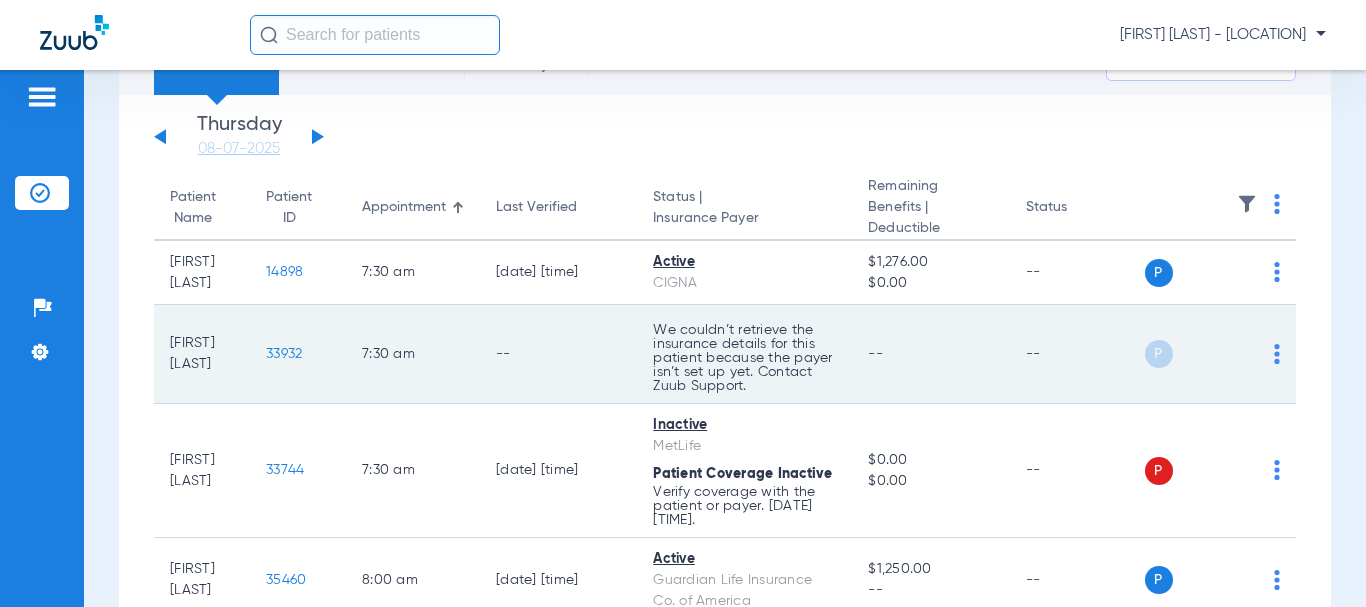 scroll, scrollTop: 200, scrollLeft: 0, axis: vertical 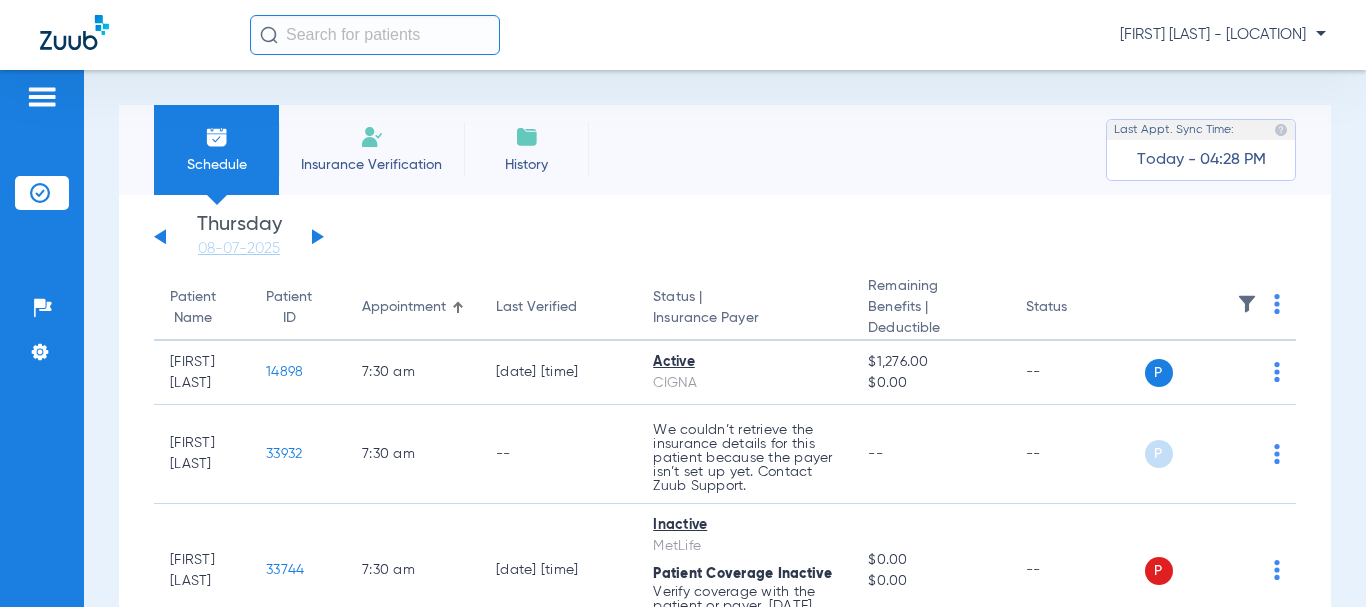 click 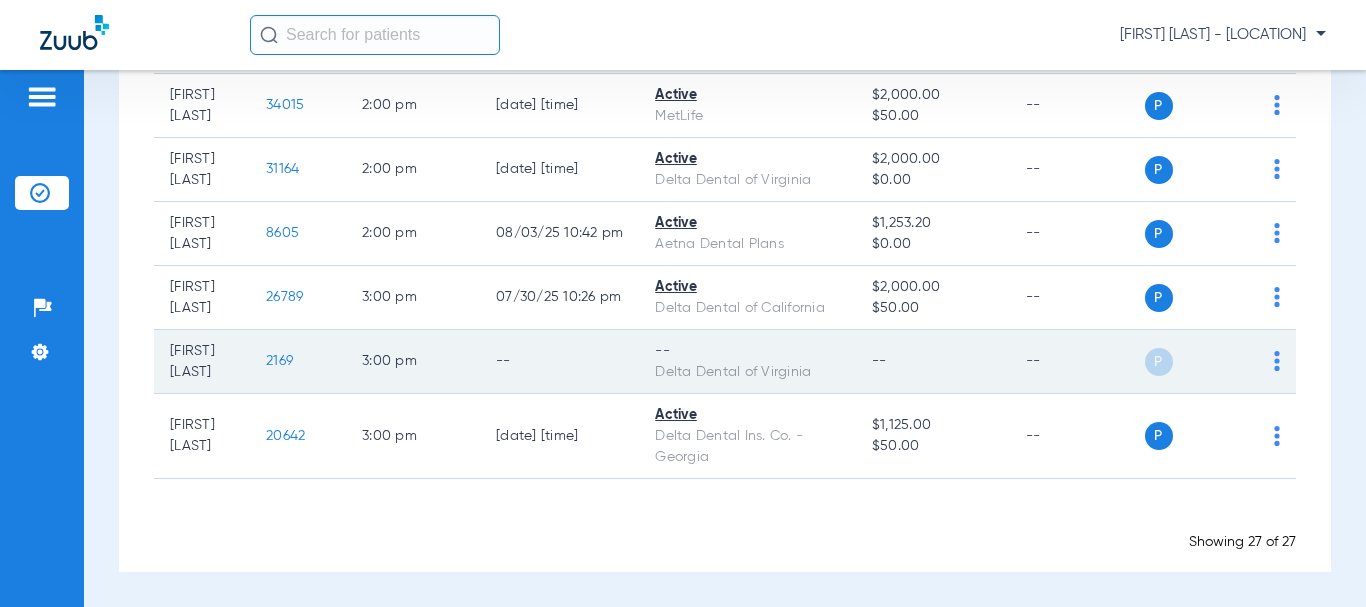 scroll, scrollTop: 2017, scrollLeft: 0, axis: vertical 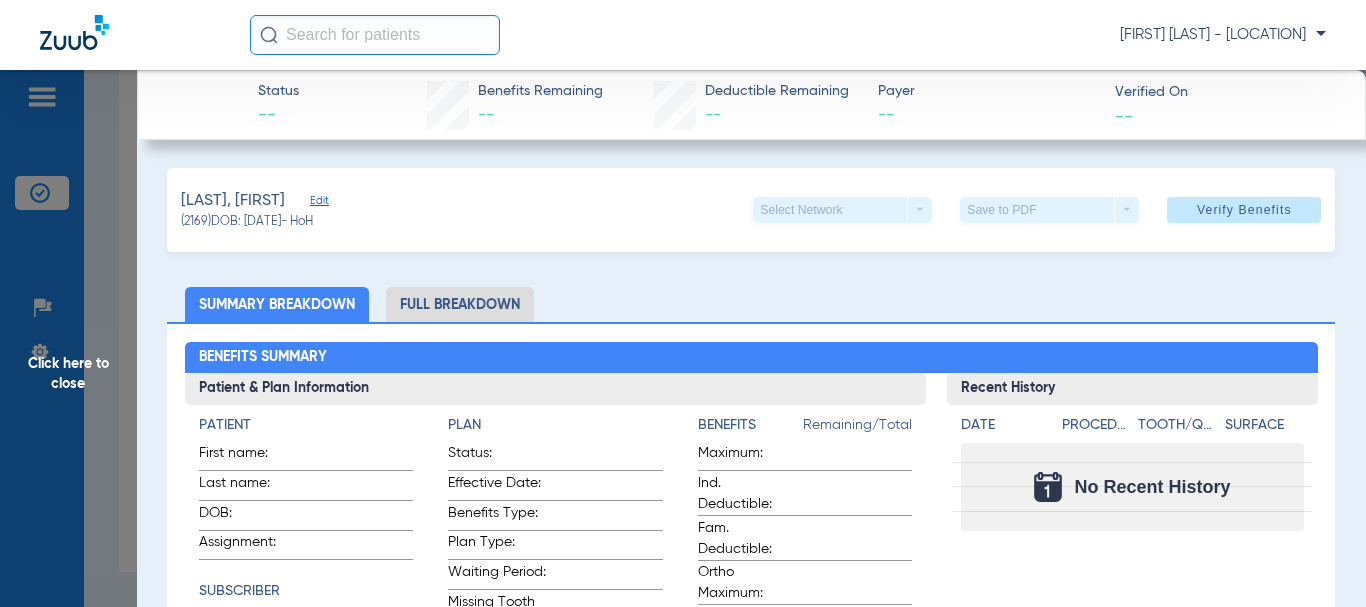 click on "Edit" 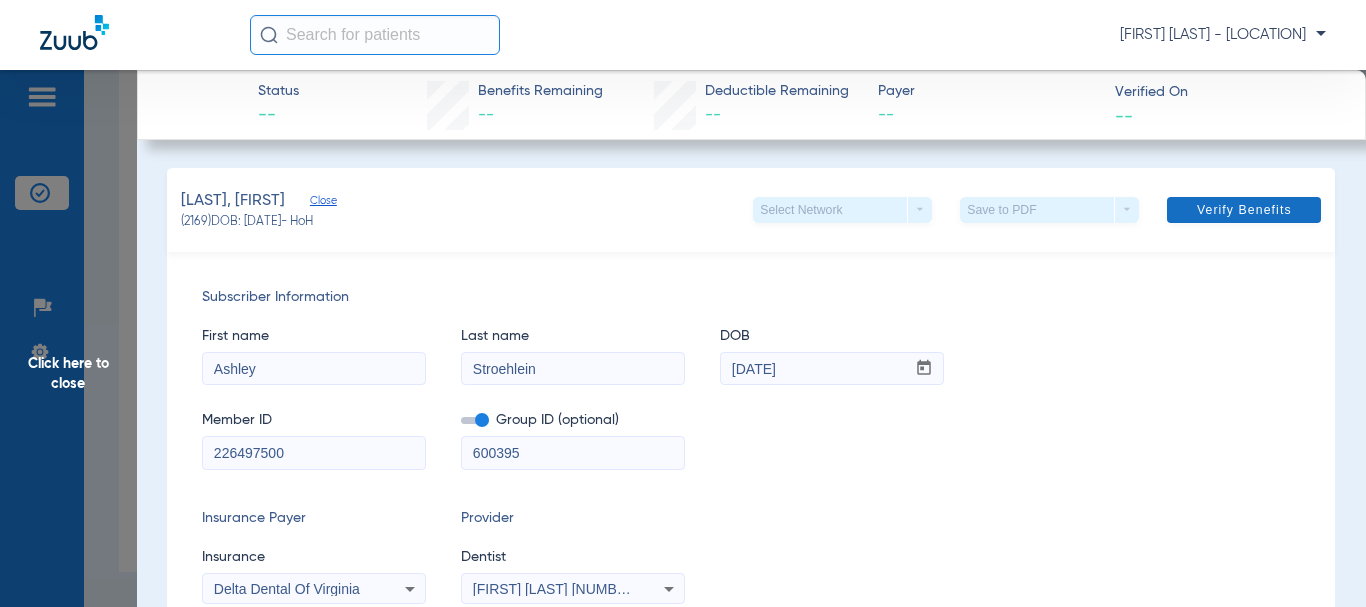 click on "Verify Benefits" 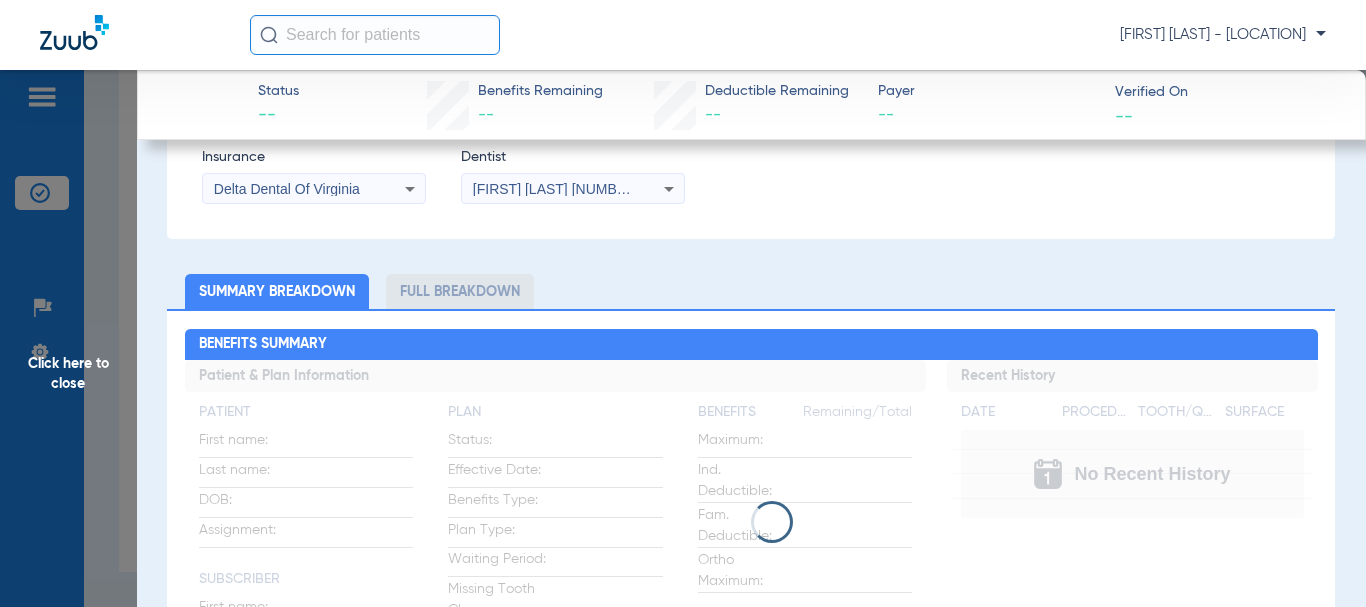 scroll, scrollTop: 500, scrollLeft: 0, axis: vertical 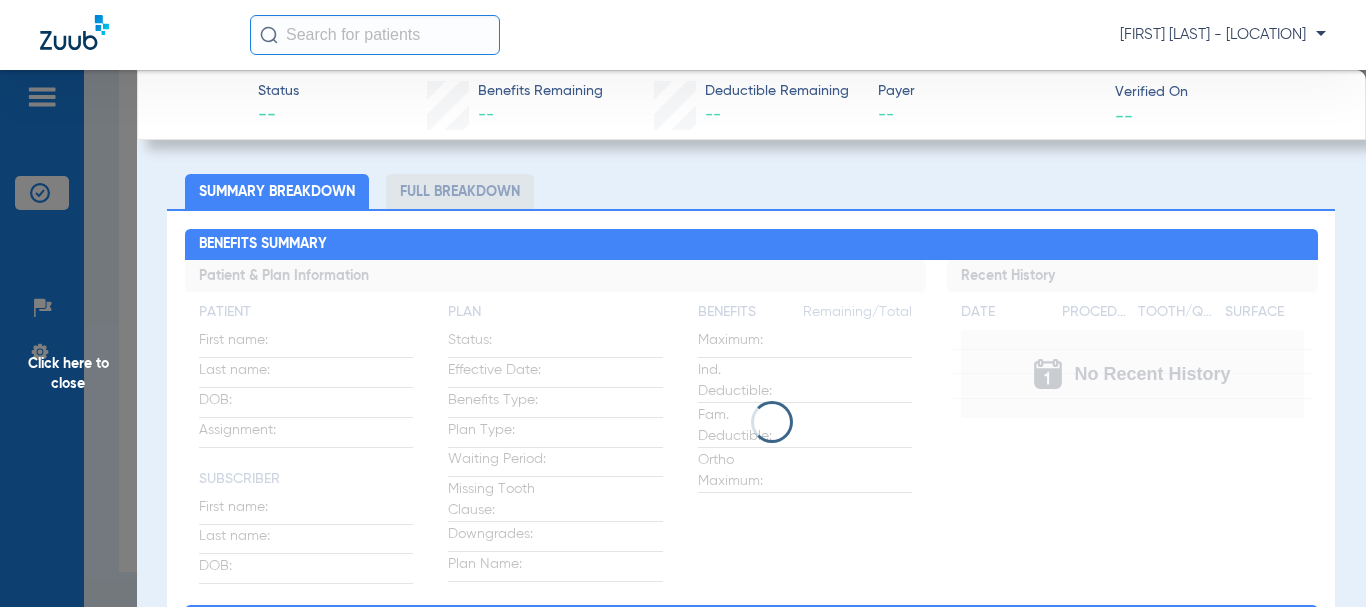 click on "Click here to close" 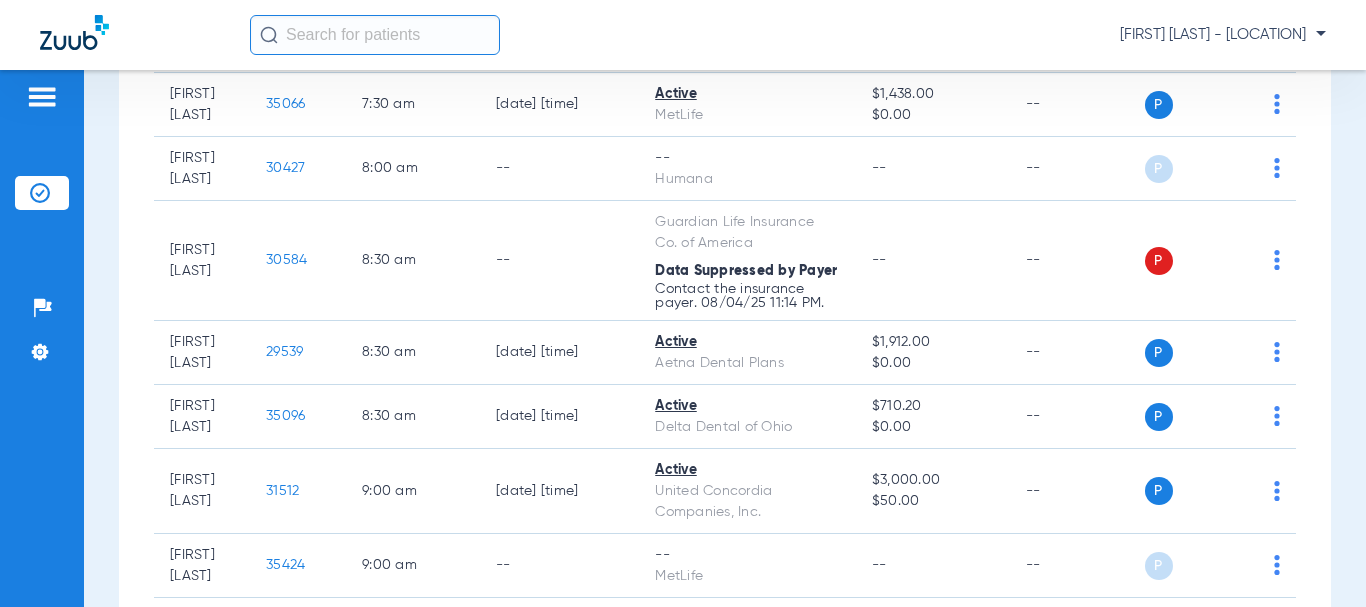scroll, scrollTop: 0, scrollLeft: 0, axis: both 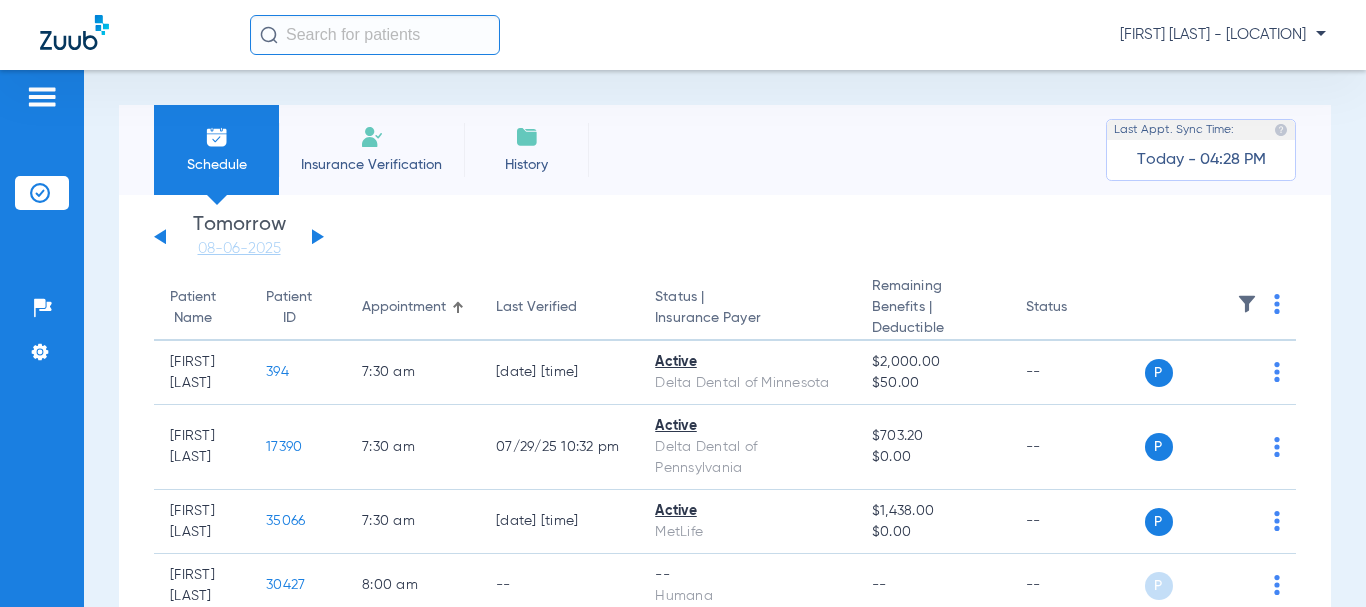 click 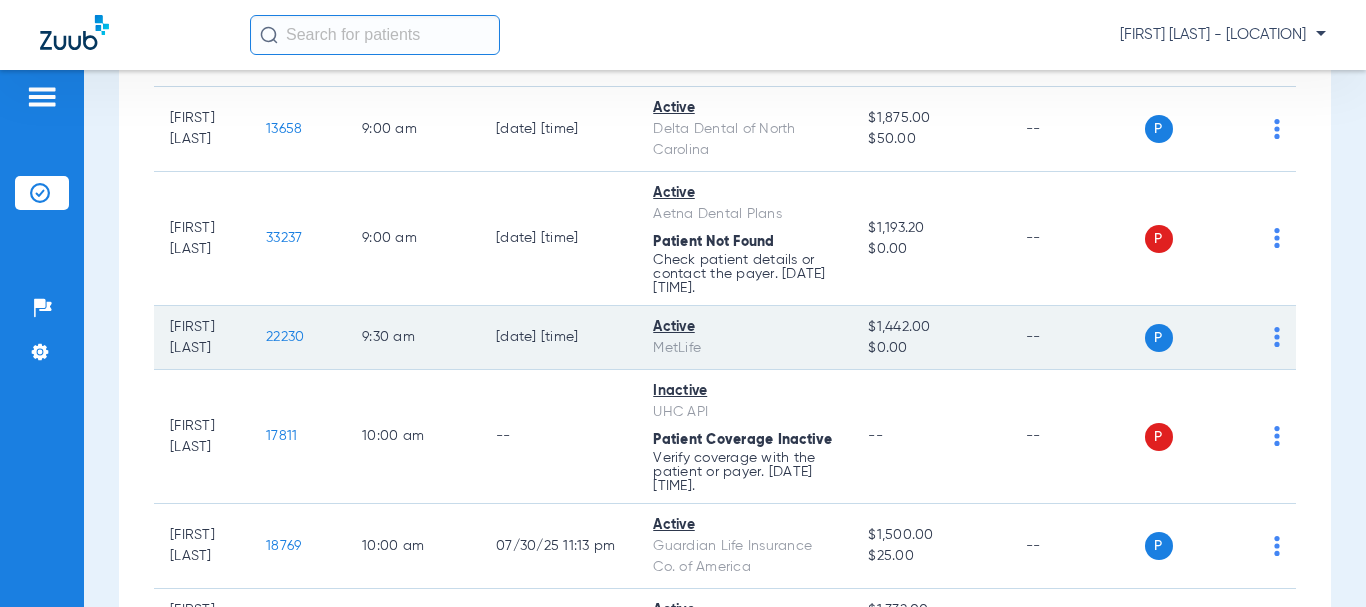scroll, scrollTop: 1000, scrollLeft: 0, axis: vertical 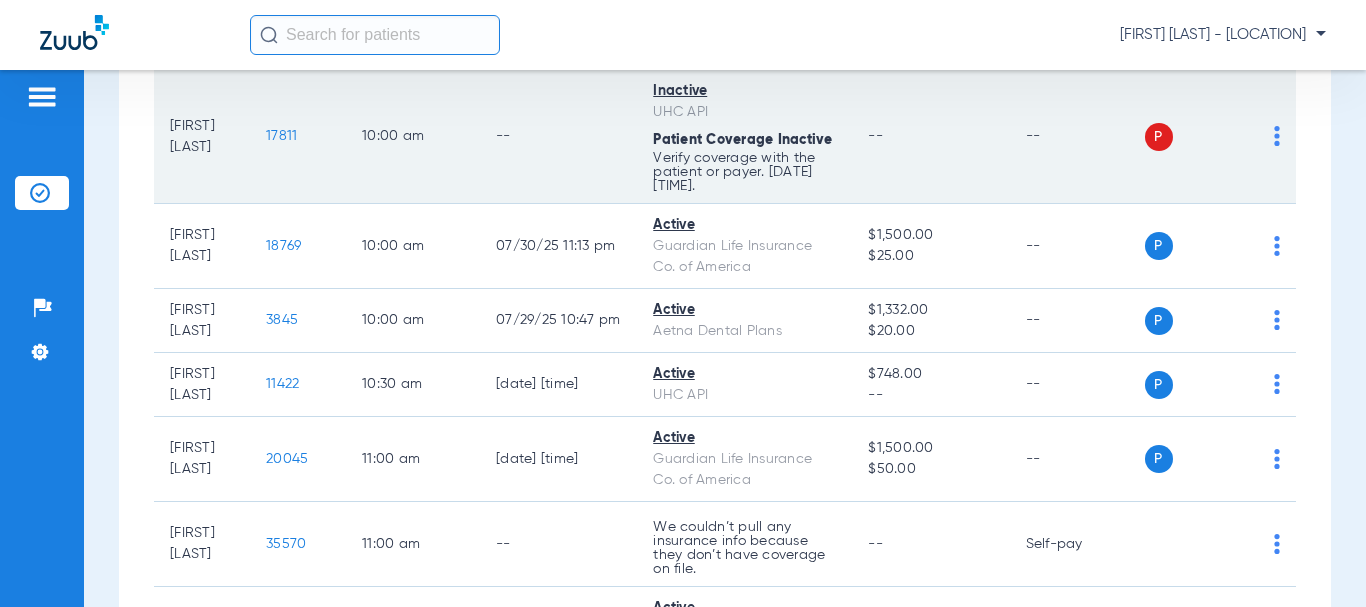 click on "17811" 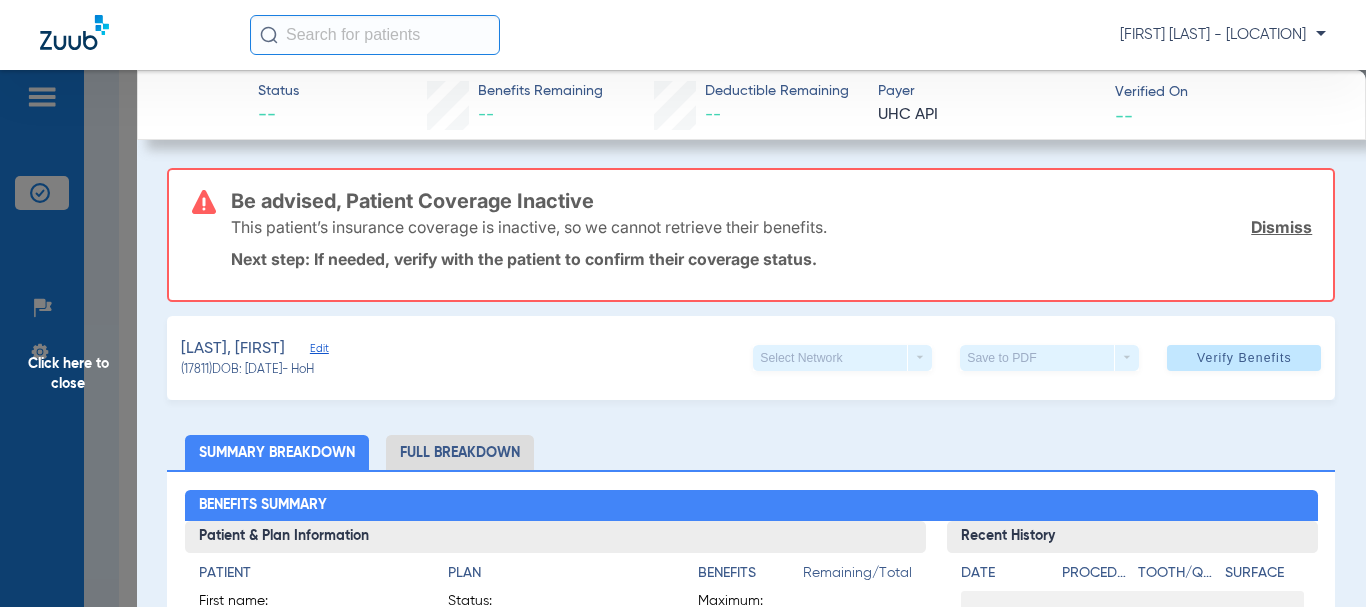 click on "Dismiss" 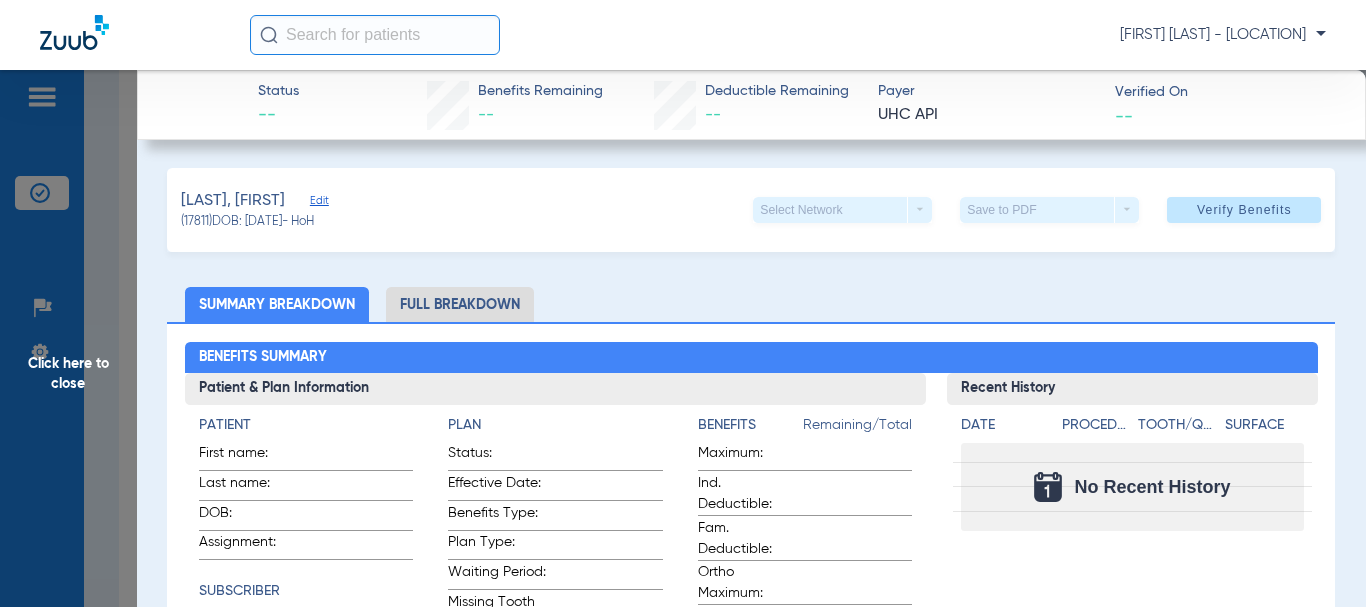 click on "Edit" 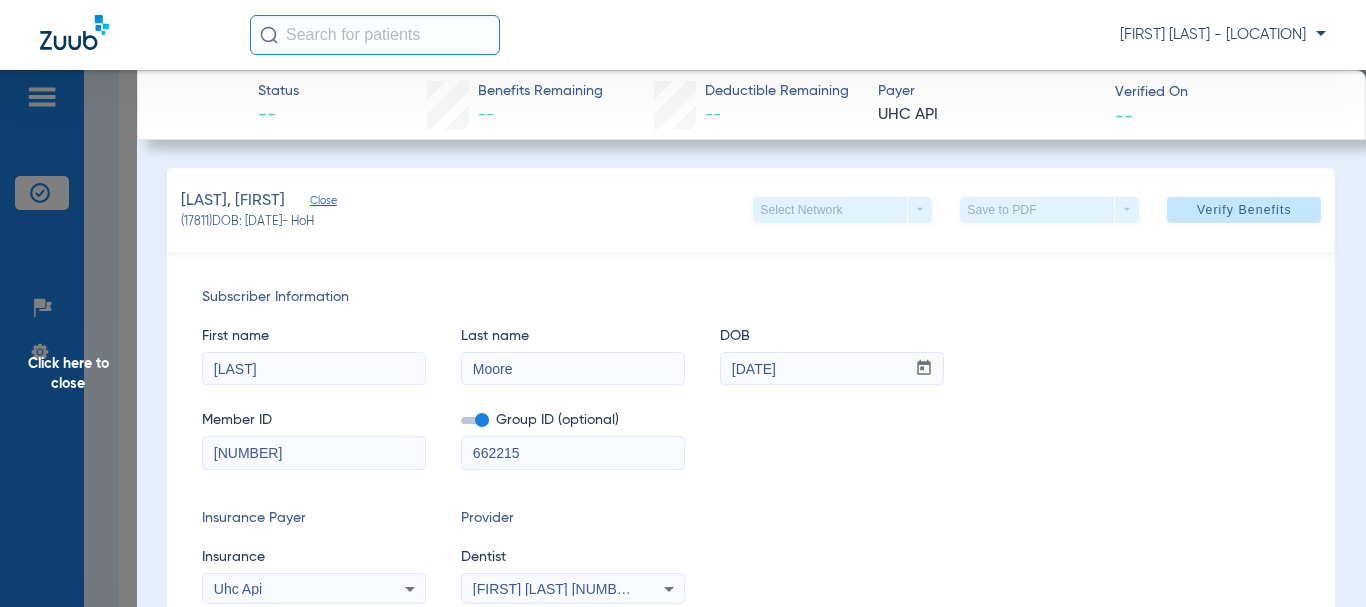 scroll, scrollTop: 100, scrollLeft: 0, axis: vertical 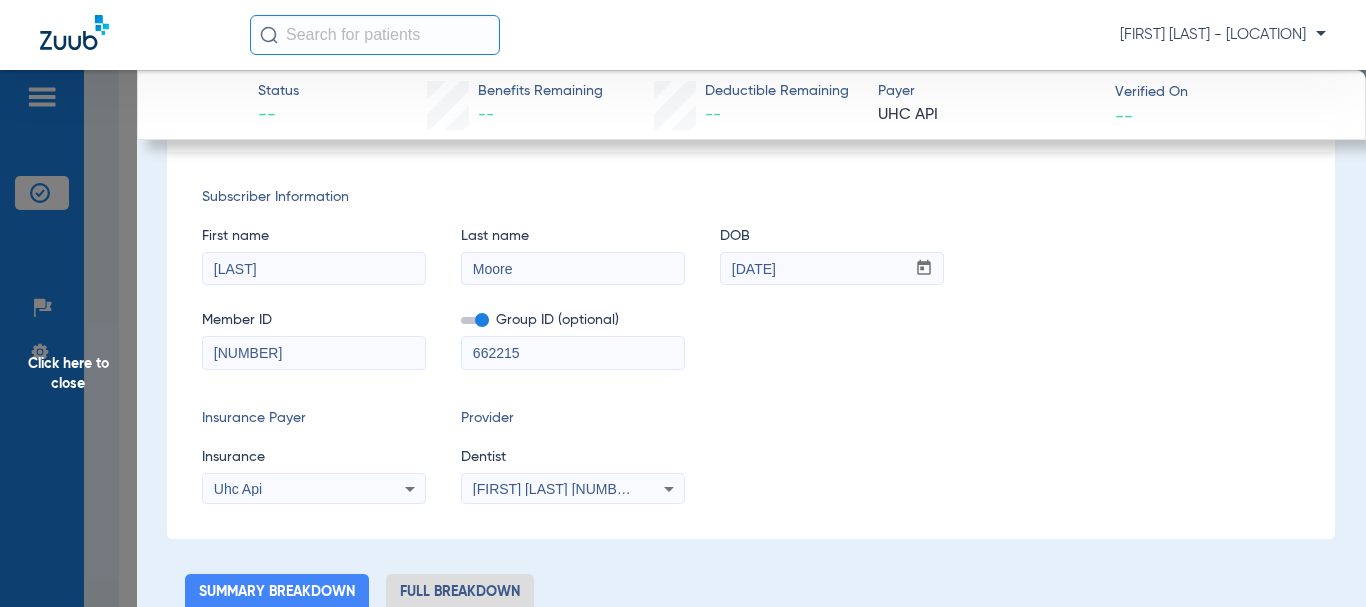 click 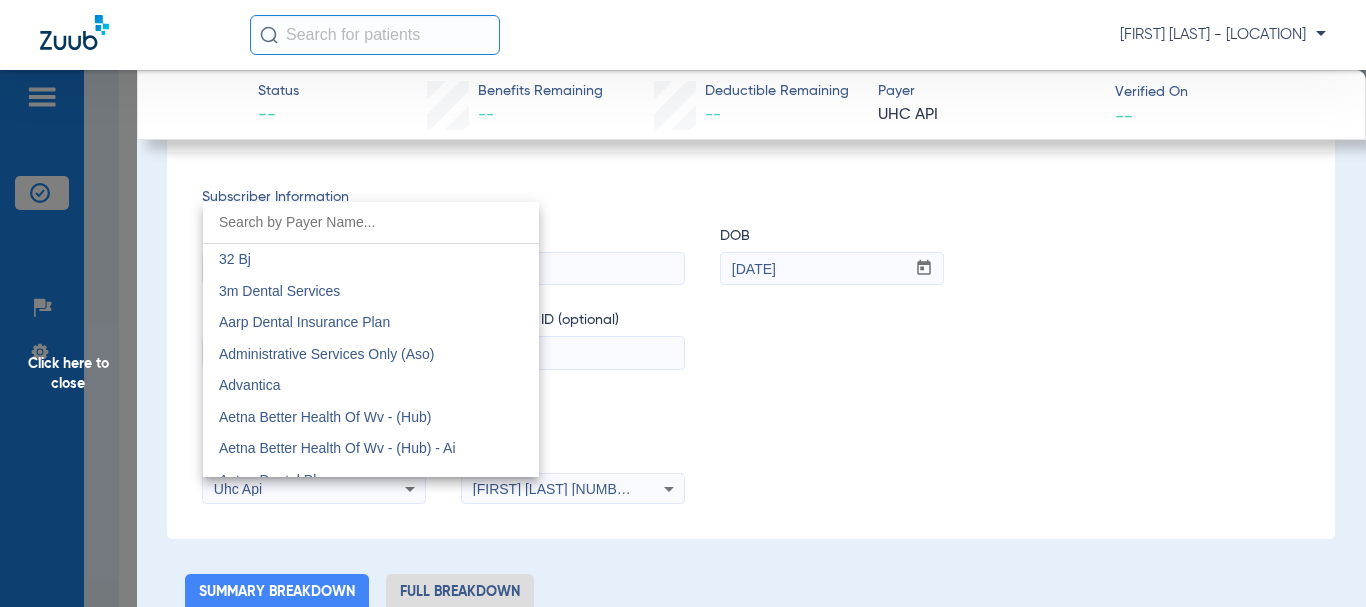 scroll, scrollTop: 11265, scrollLeft: 0, axis: vertical 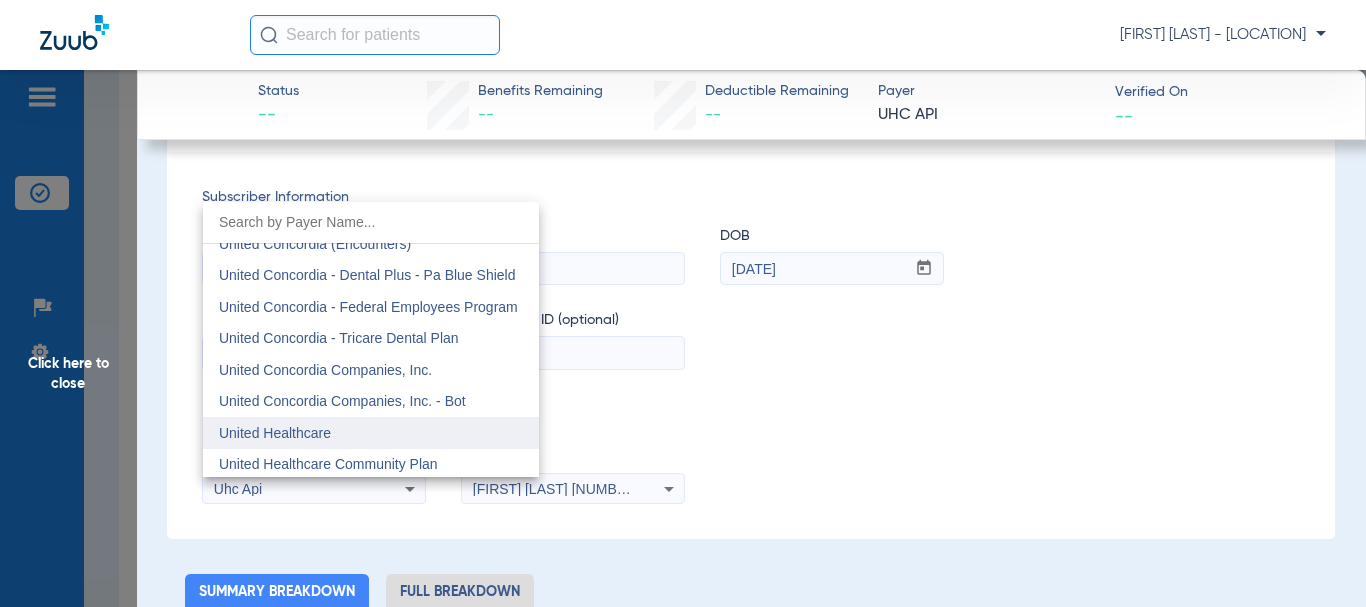 click on "United Healthcare" at bounding box center [275, 433] 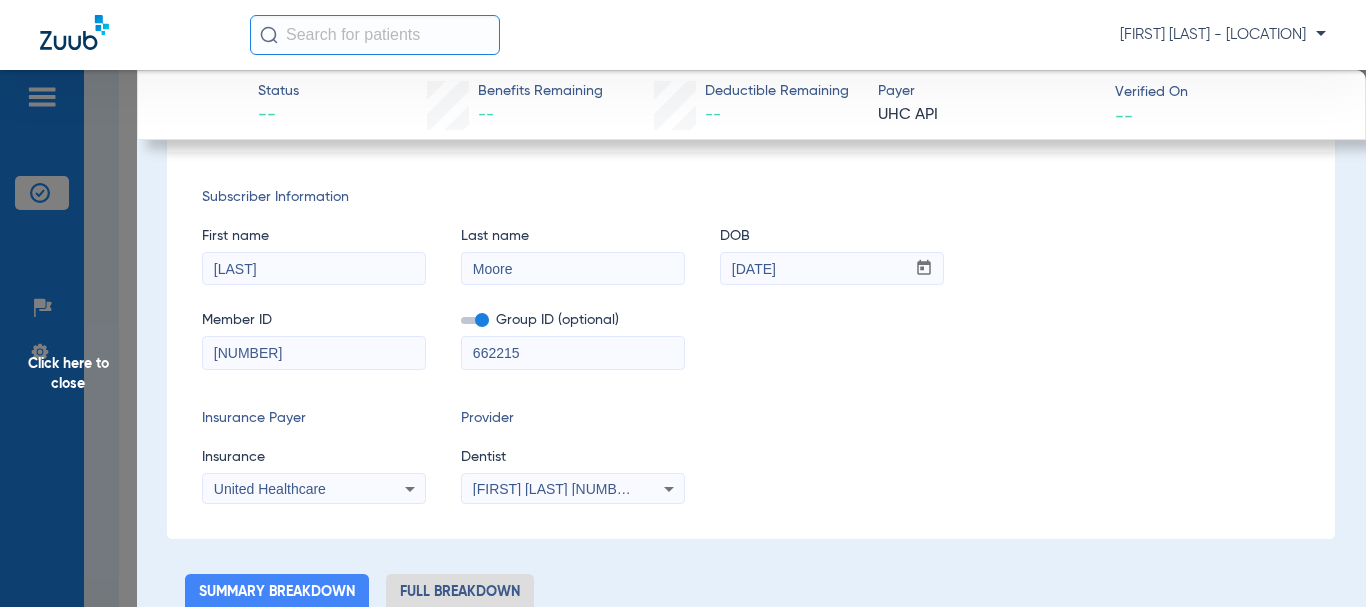 scroll, scrollTop: 0, scrollLeft: 0, axis: both 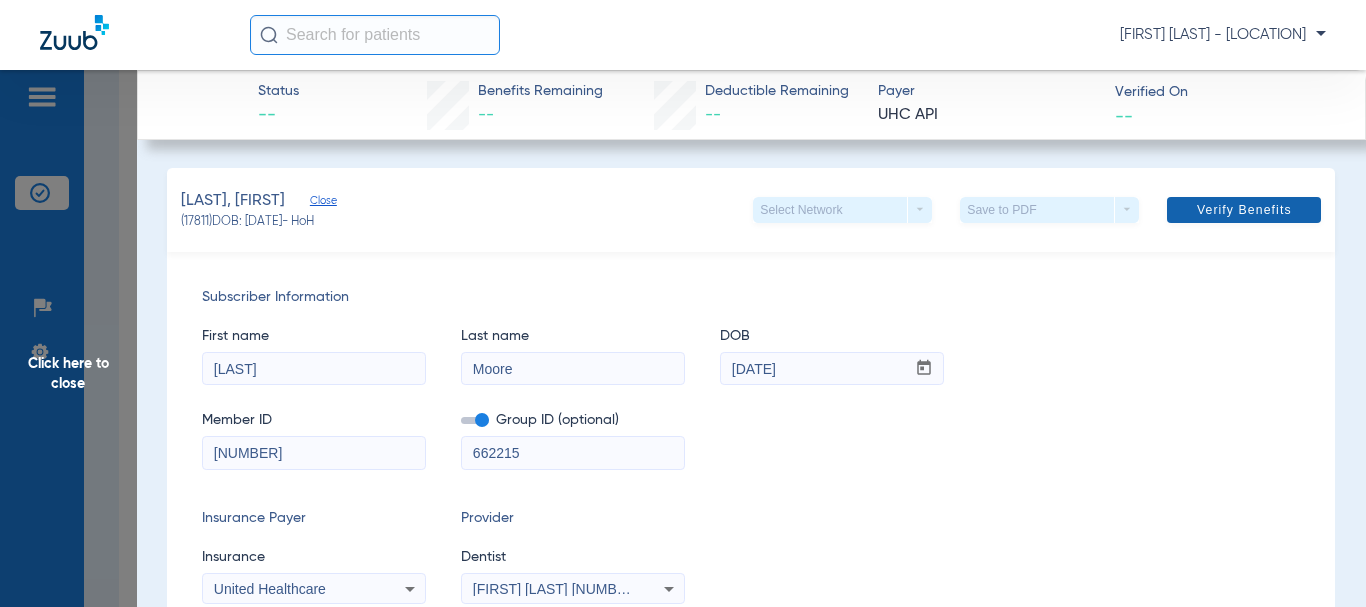 click on "Verify Benefits" 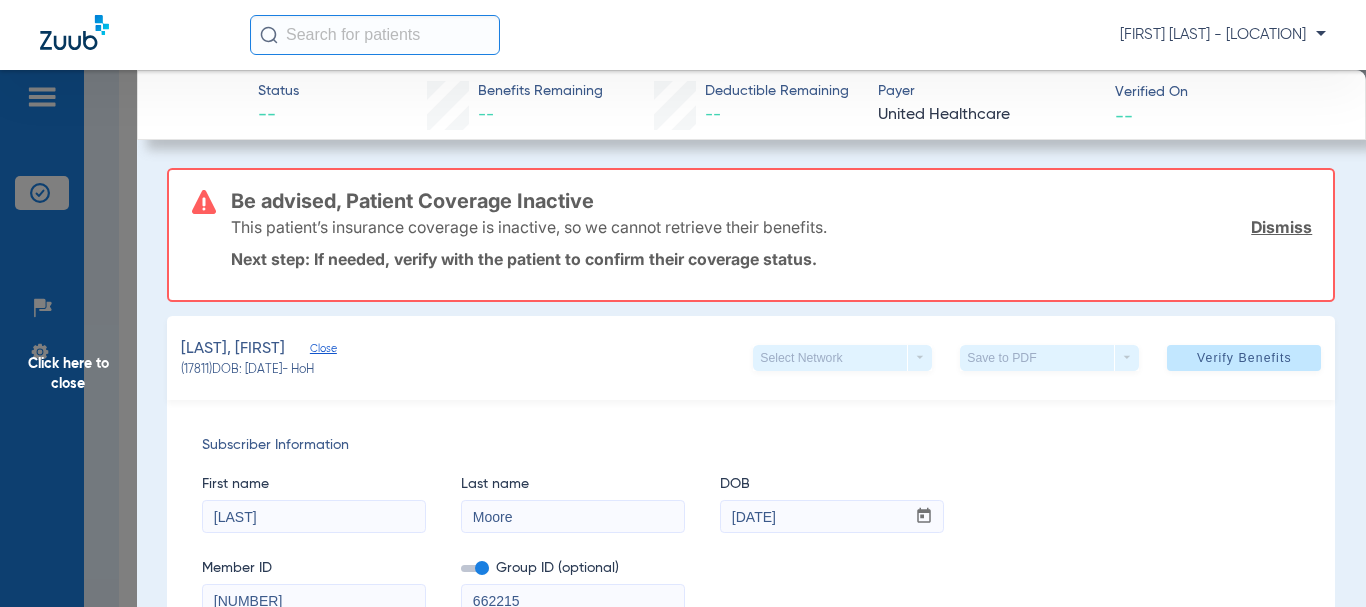 click on "Dismiss" 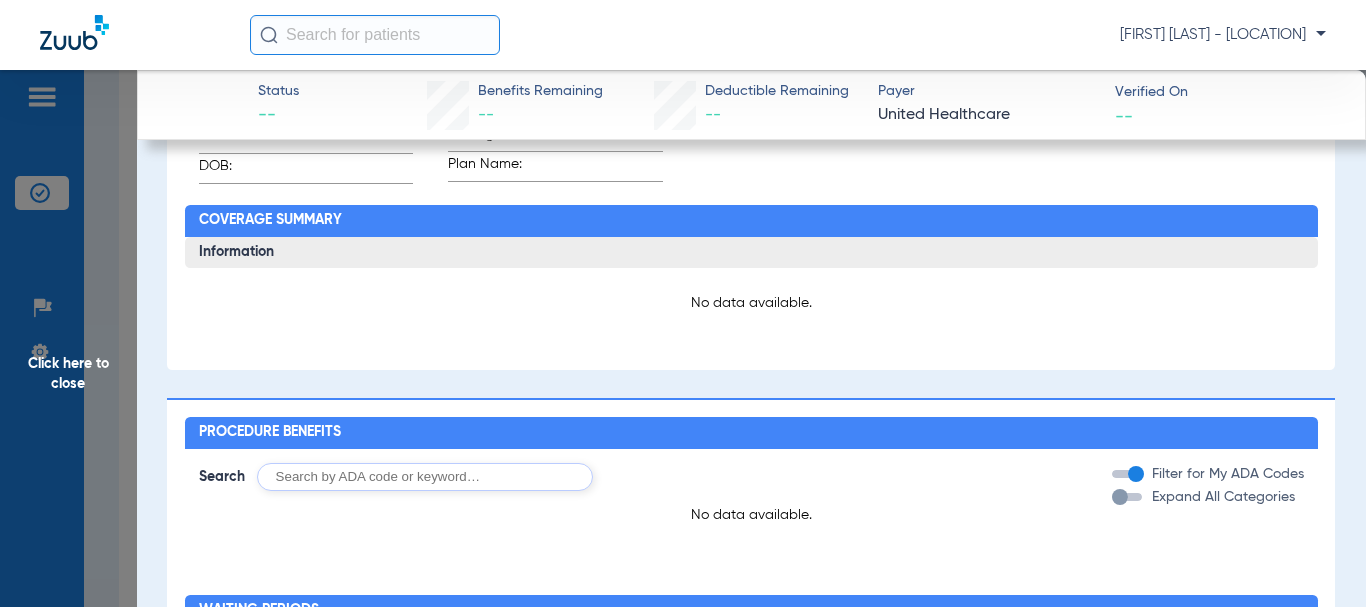 scroll, scrollTop: 400, scrollLeft: 0, axis: vertical 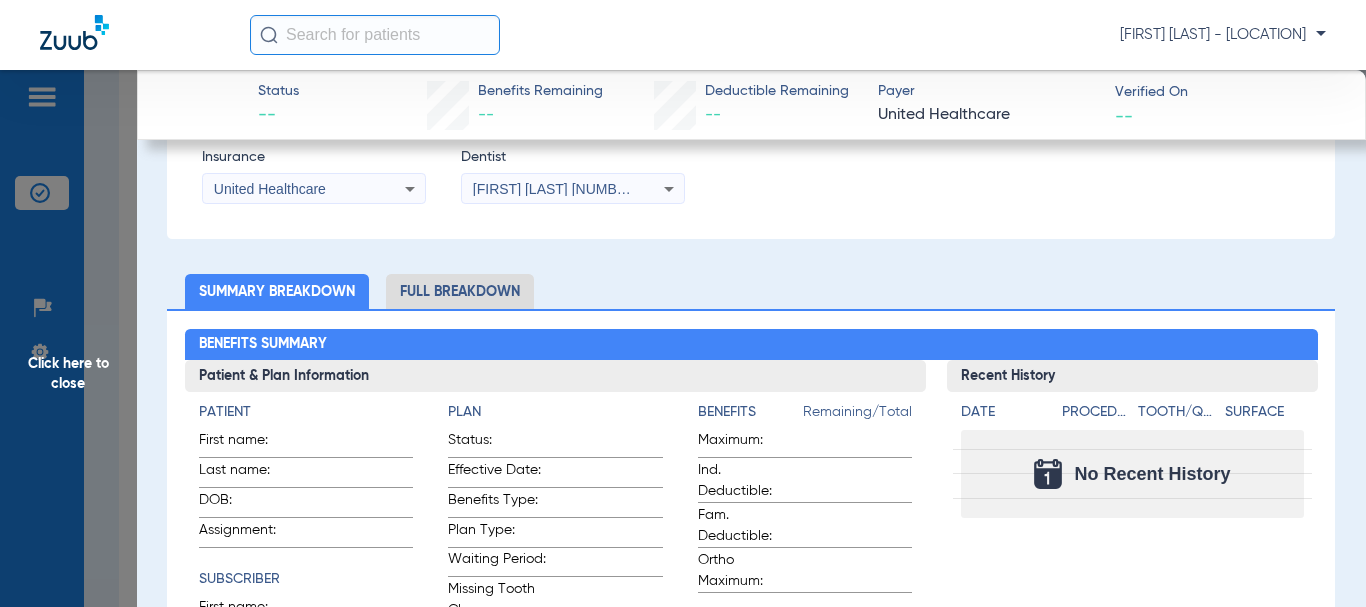 click on "Full Breakdown" 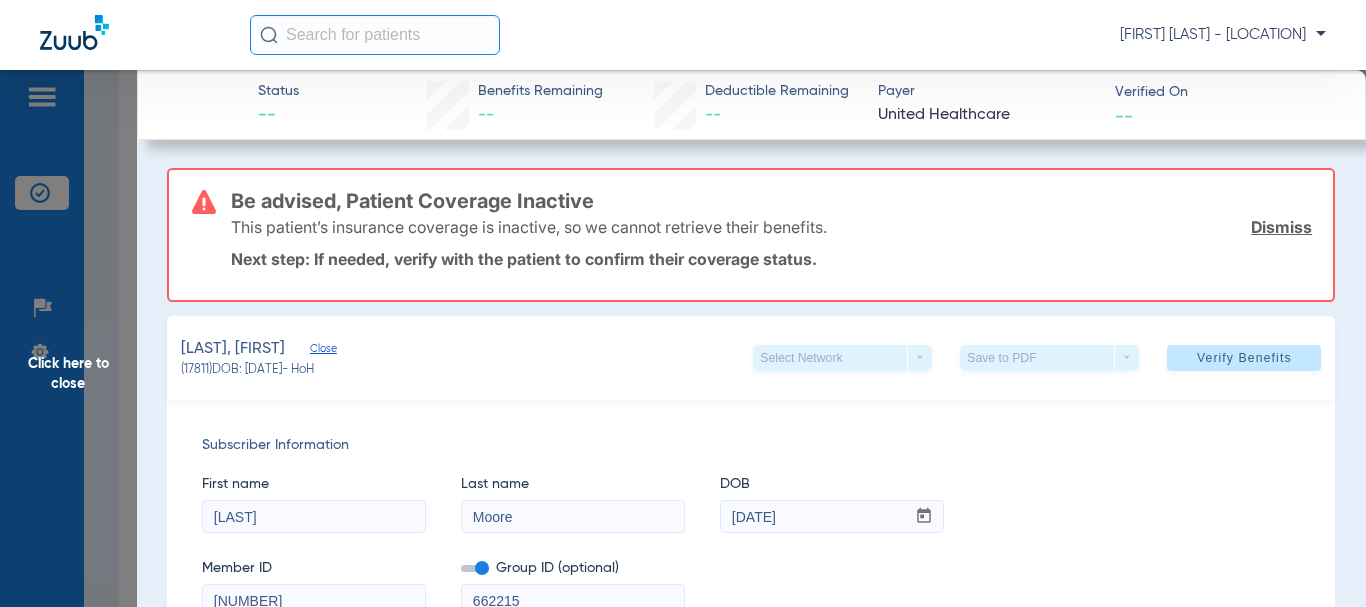 scroll, scrollTop: 300, scrollLeft: 0, axis: vertical 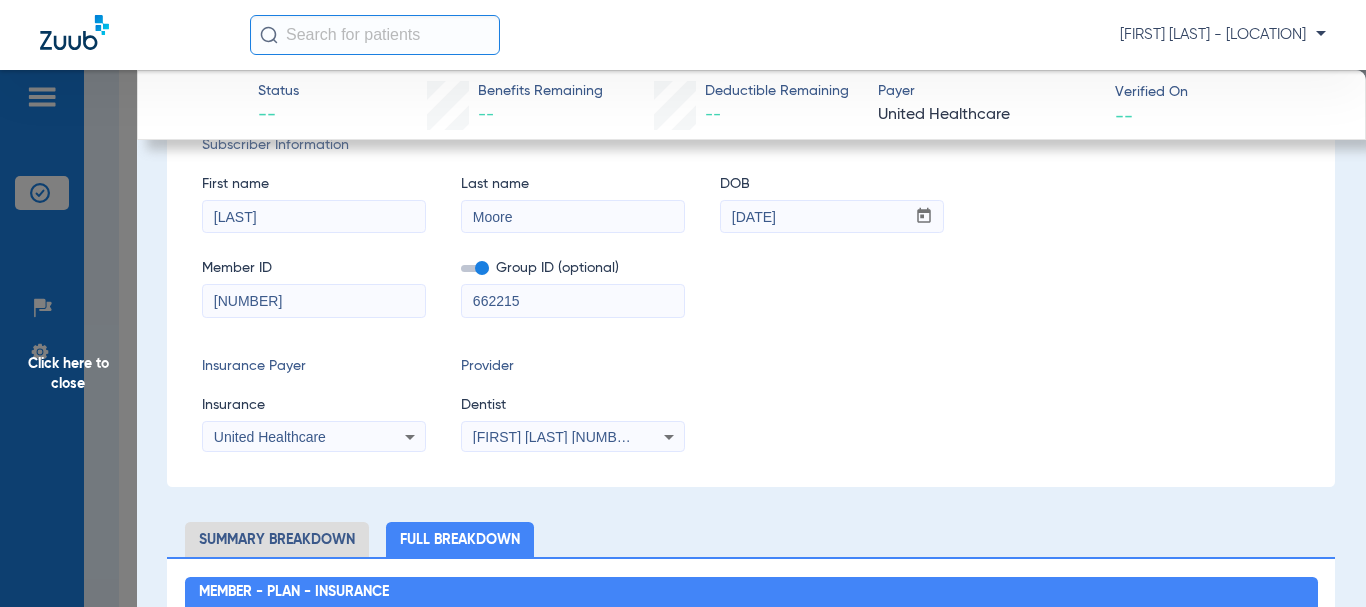 click 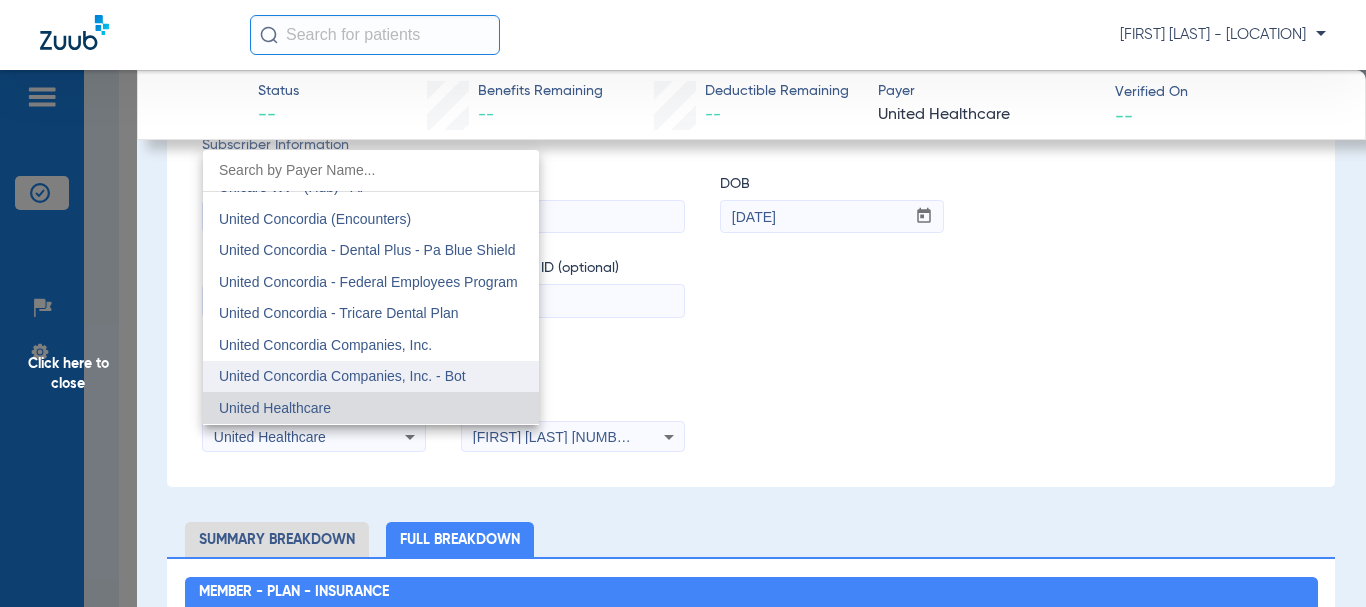 scroll, scrollTop: 11938, scrollLeft: 0, axis: vertical 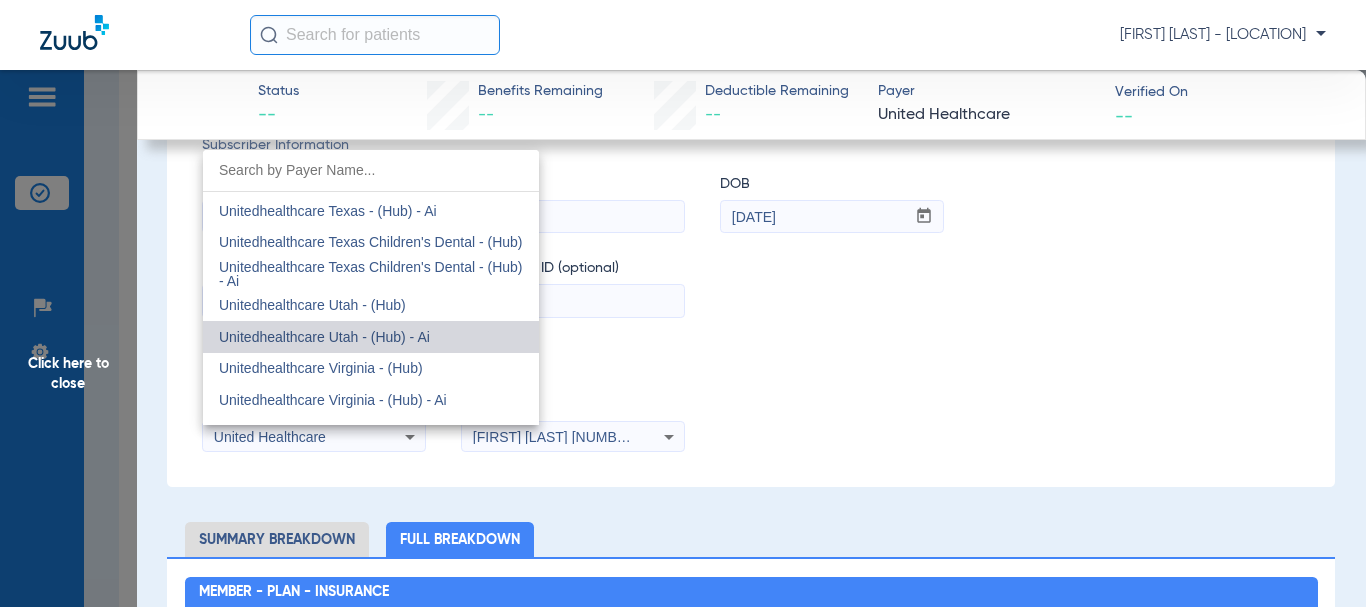 click on "Unitedhealthcare Utah - (Hub) - Ai" at bounding box center [324, 337] 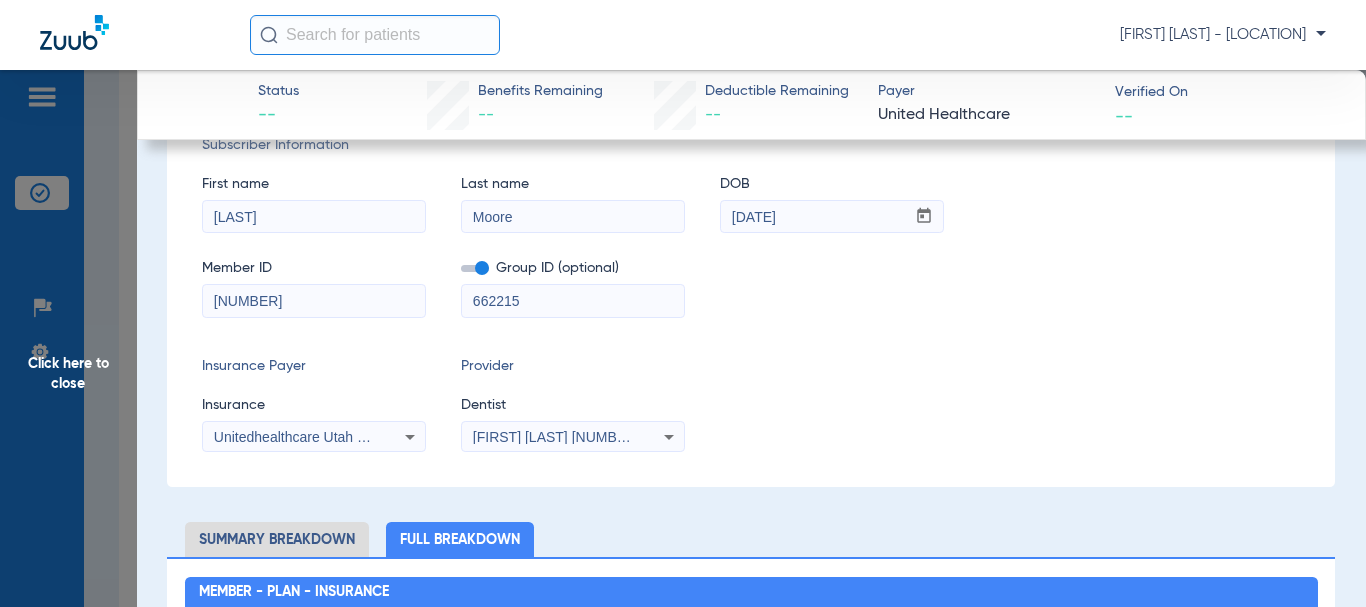 scroll, scrollTop: 100, scrollLeft: 0, axis: vertical 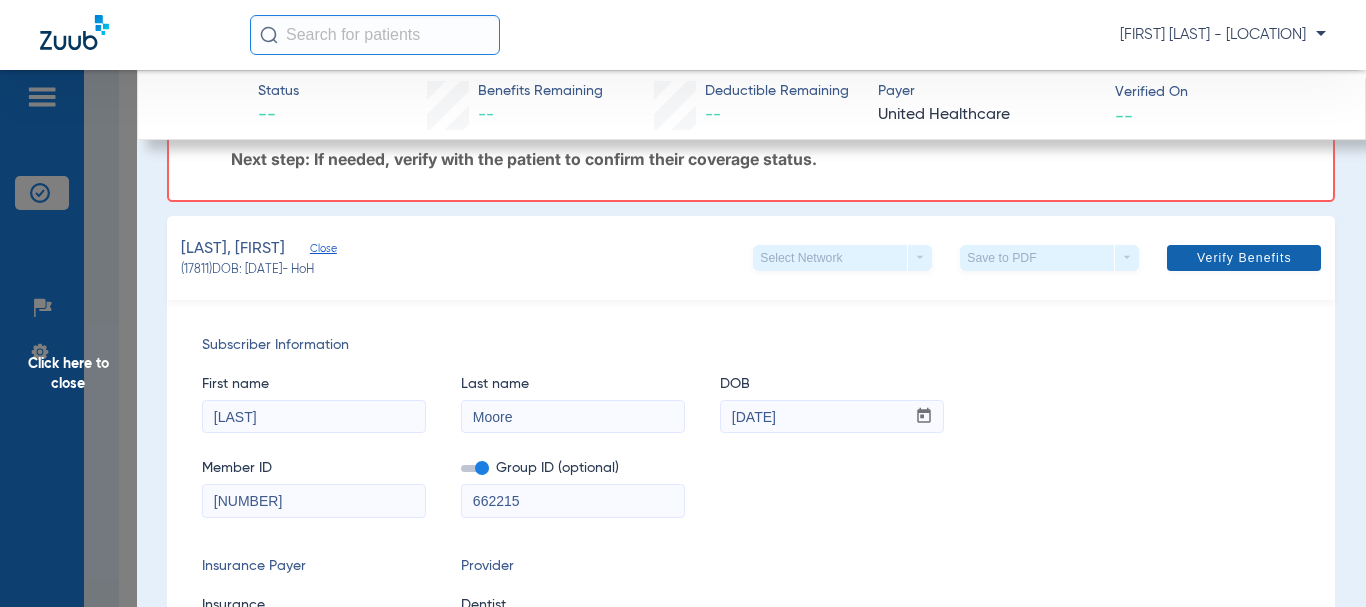 click on "Verify Benefits" 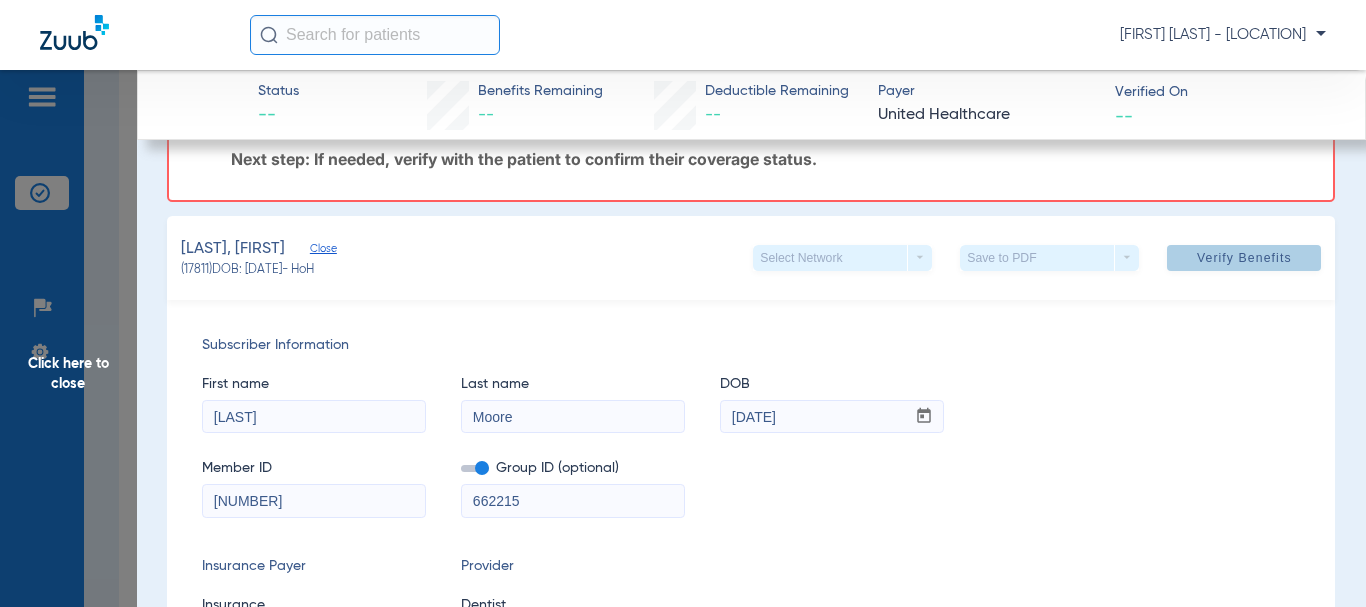 scroll, scrollTop: 0, scrollLeft: 0, axis: both 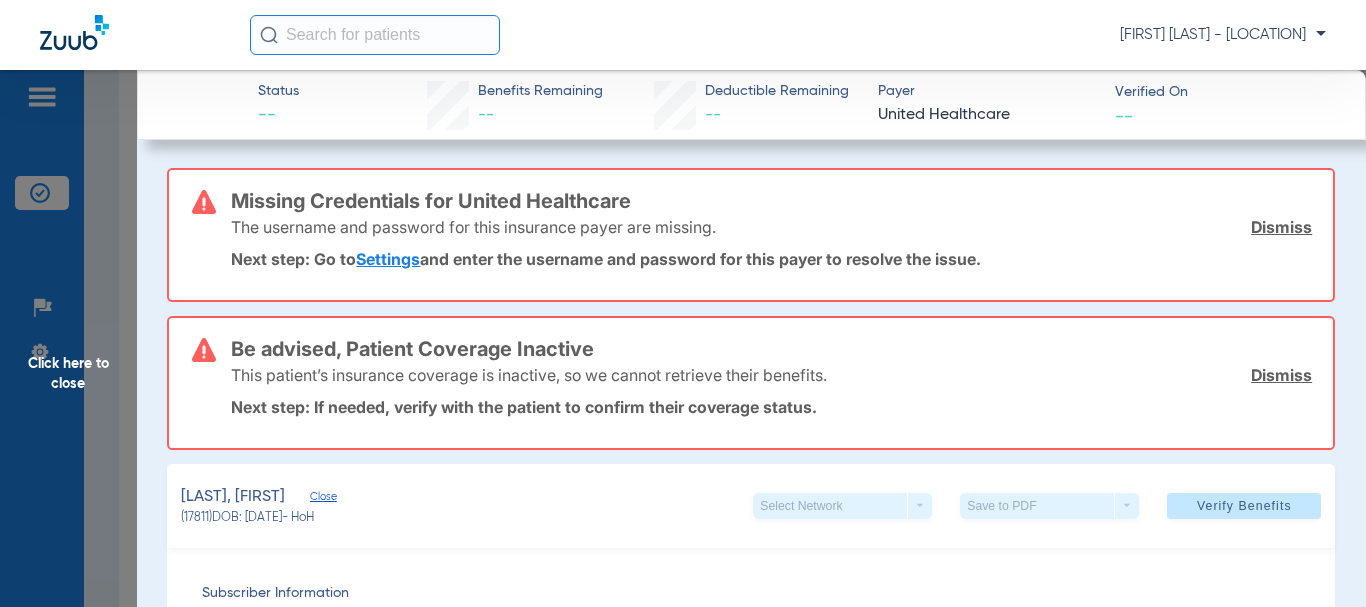 click on "Dismiss" 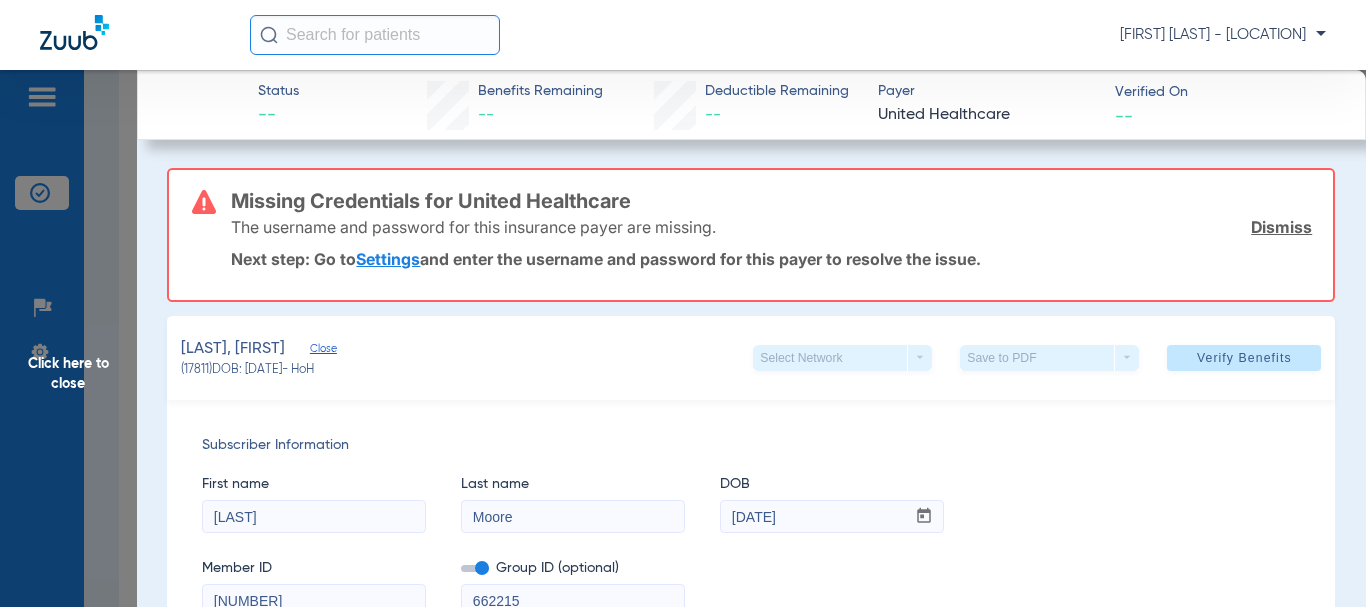 click on "Dismiss" 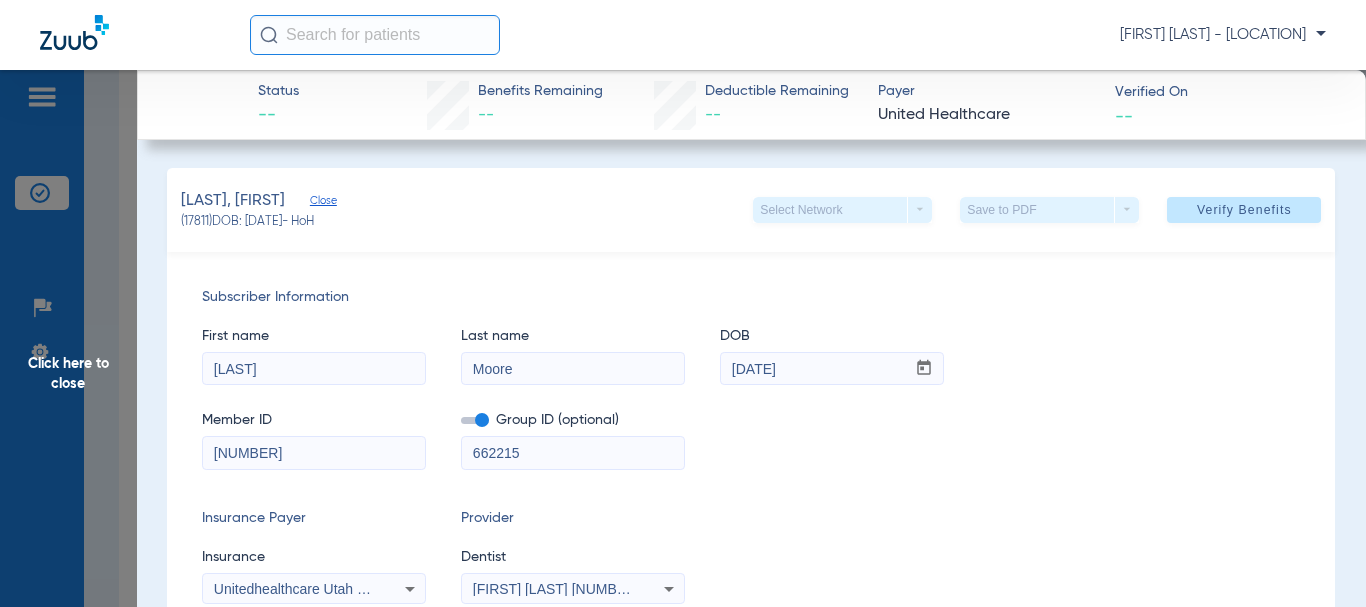 scroll, scrollTop: 200, scrollLeft: 0, axis: vertical 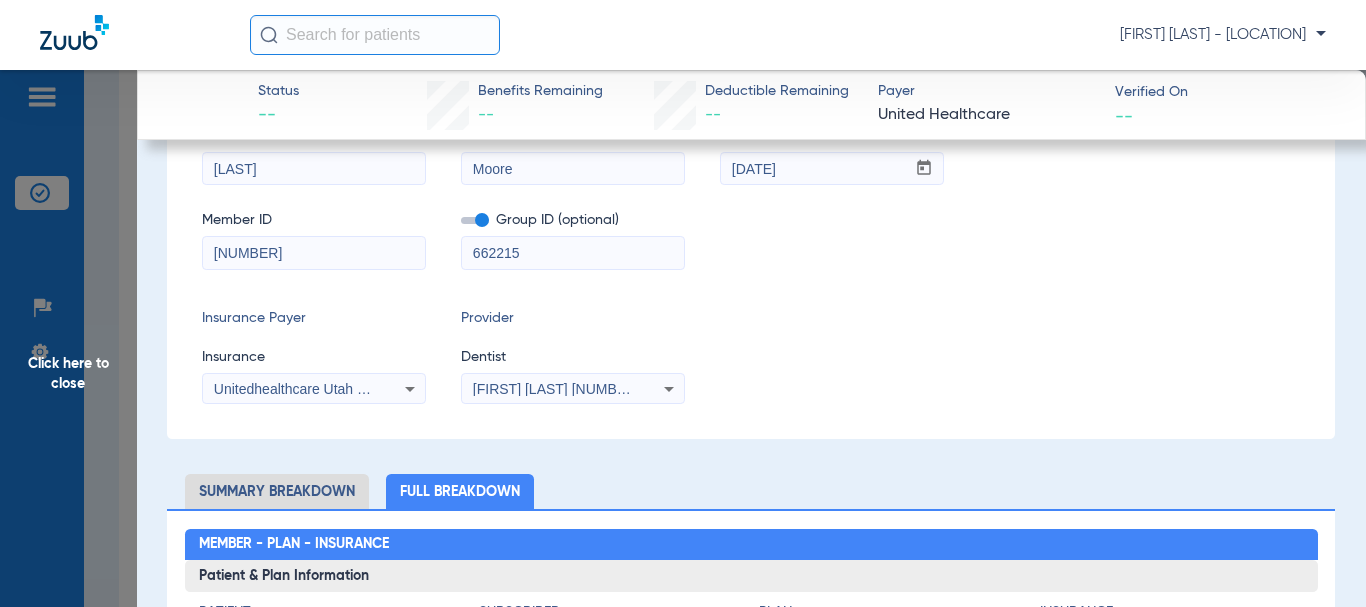 click 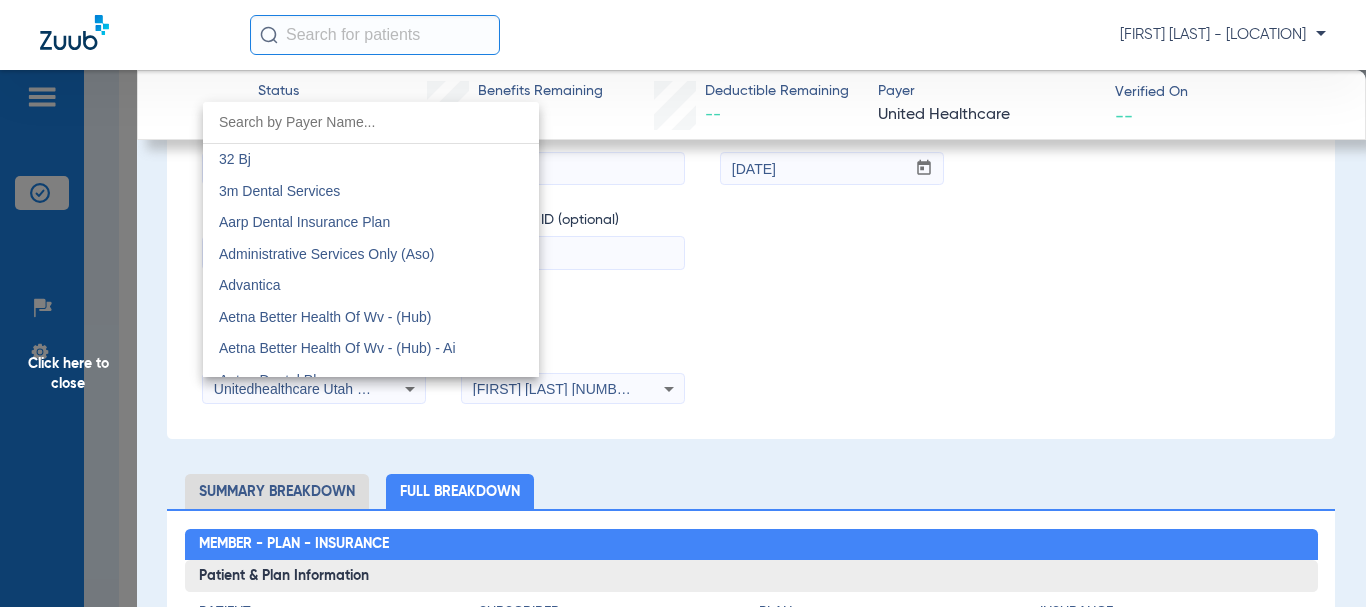 scroll, scrollTop: 14321, scrollLeft: 0, axis: vertical 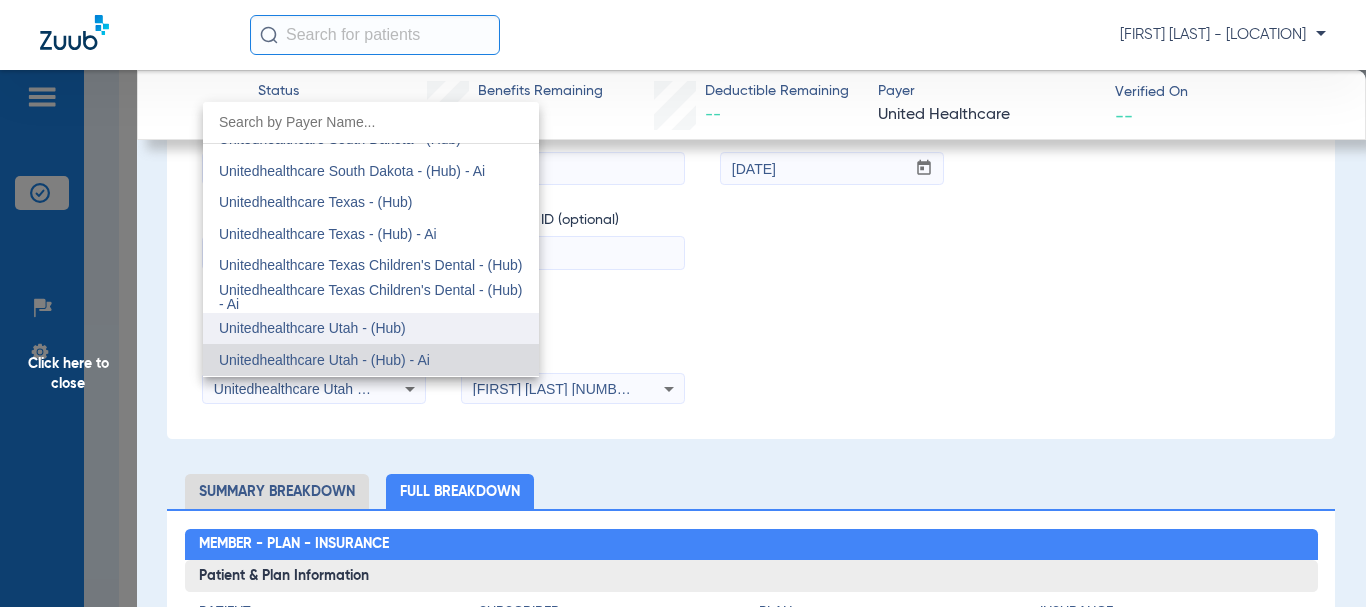 click on "Unitedhealthcare Utah - (Hub)" at bounding box center [312, 328] 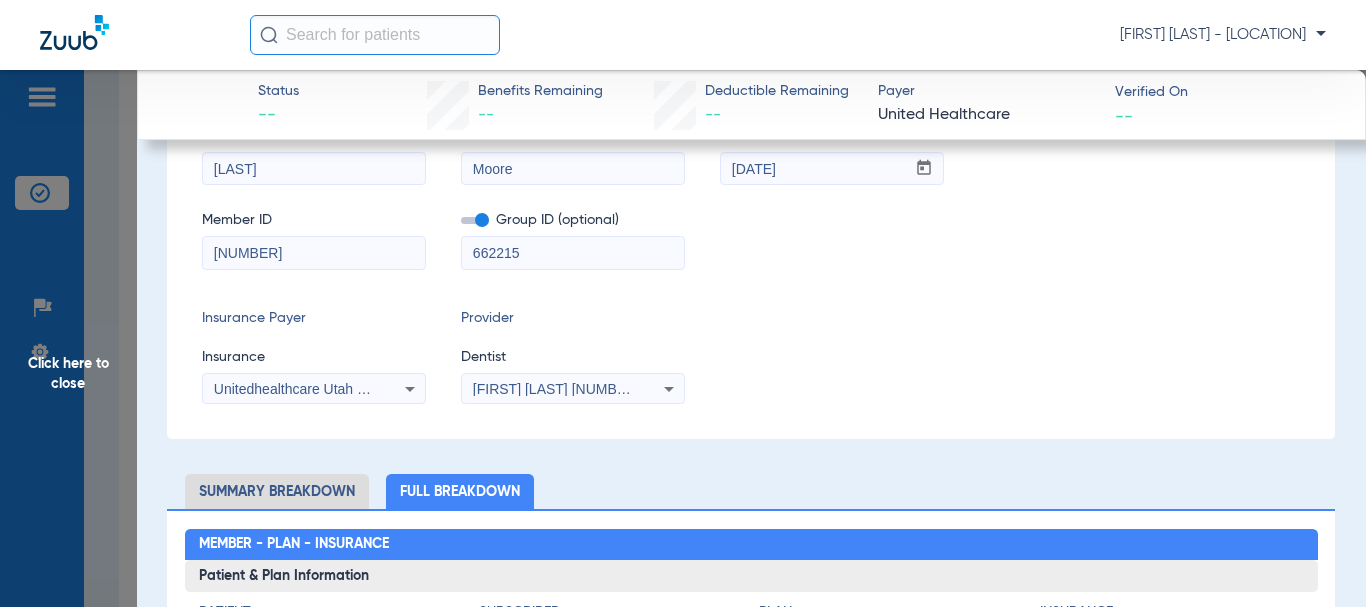 scroll, scrollTop: 0, scrollLeft: 0, axis: both 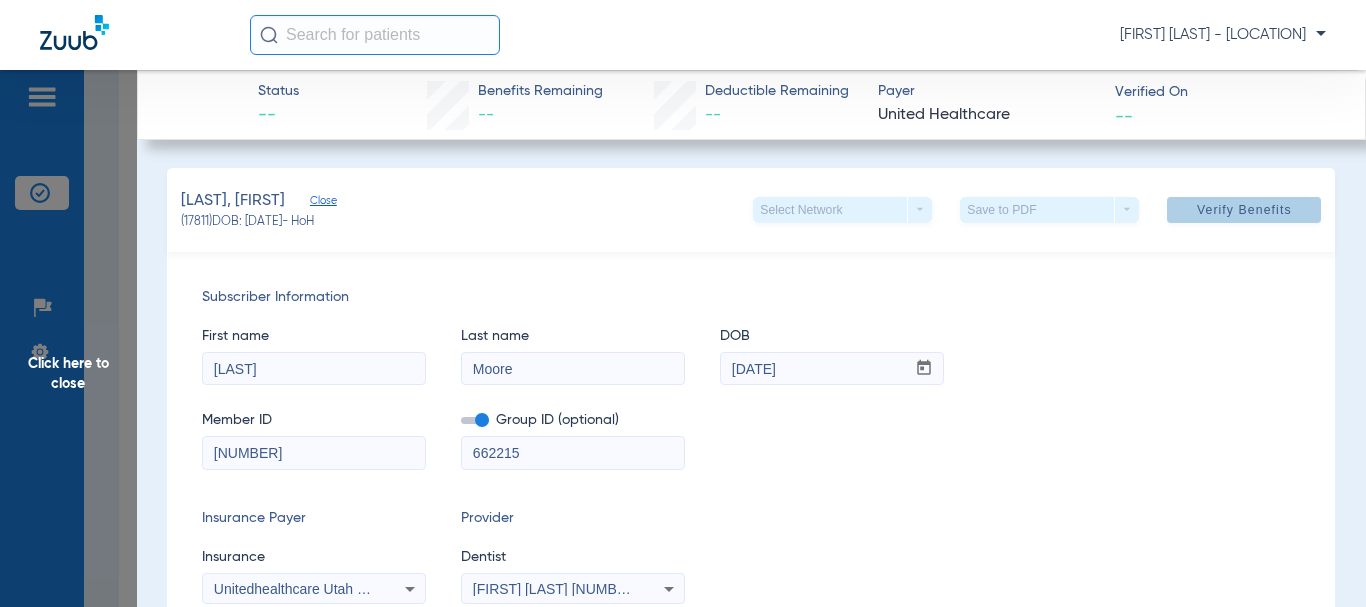 drag, startPoint x: 1173, startPoint y: 203, endPoint x: 1198, endPoint y: 215, distance: 27.730848 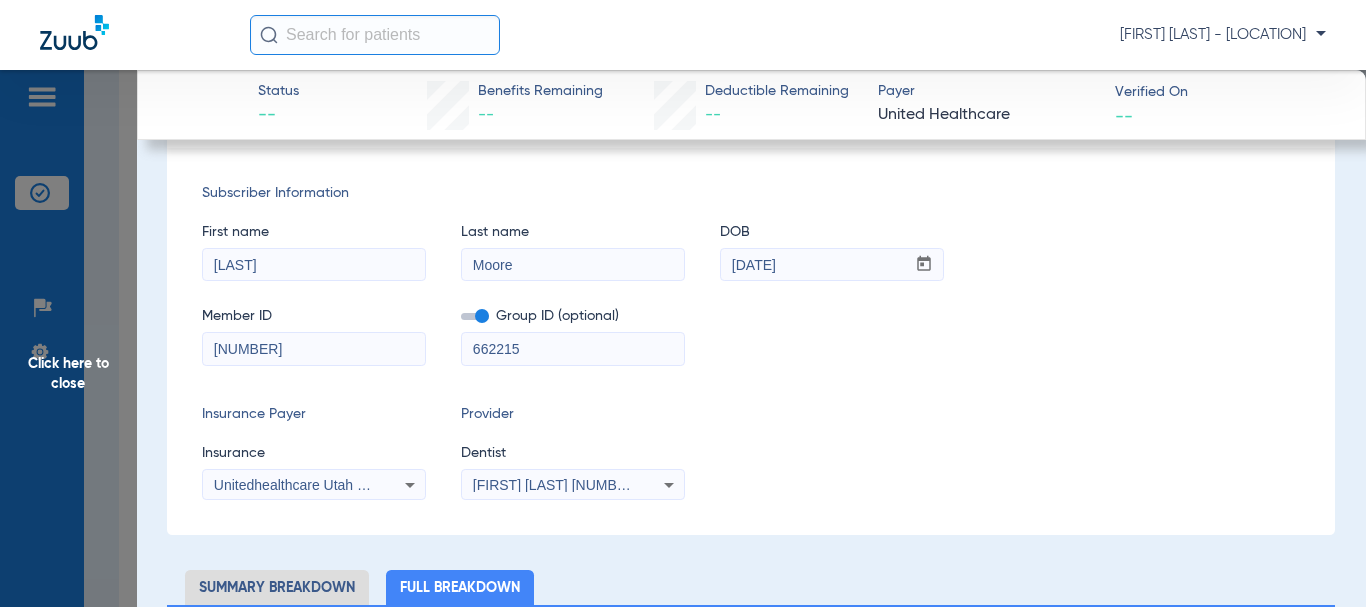scroll, scrollTop: 600, scrollLeft: 0, axis: vertical 